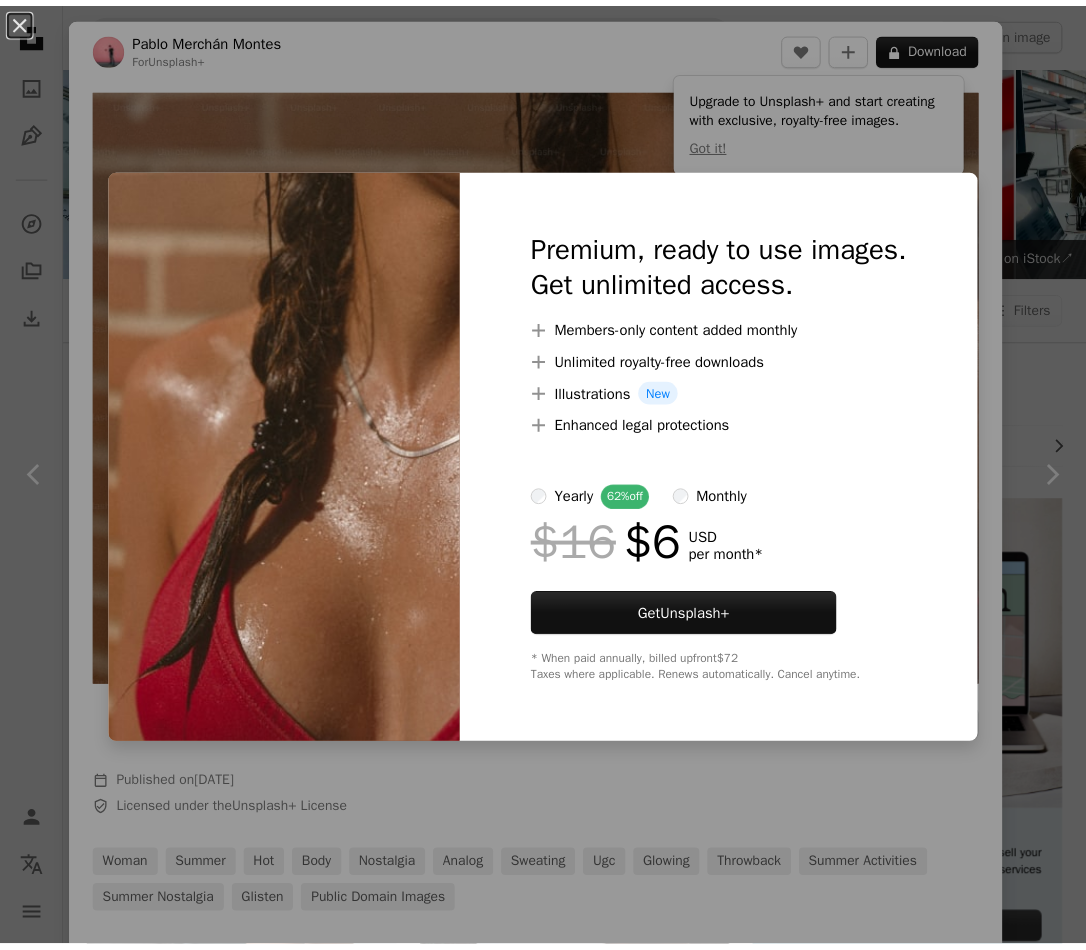 scroll, scrollTop: 3329, scrollLeft: 0, axis: vertical 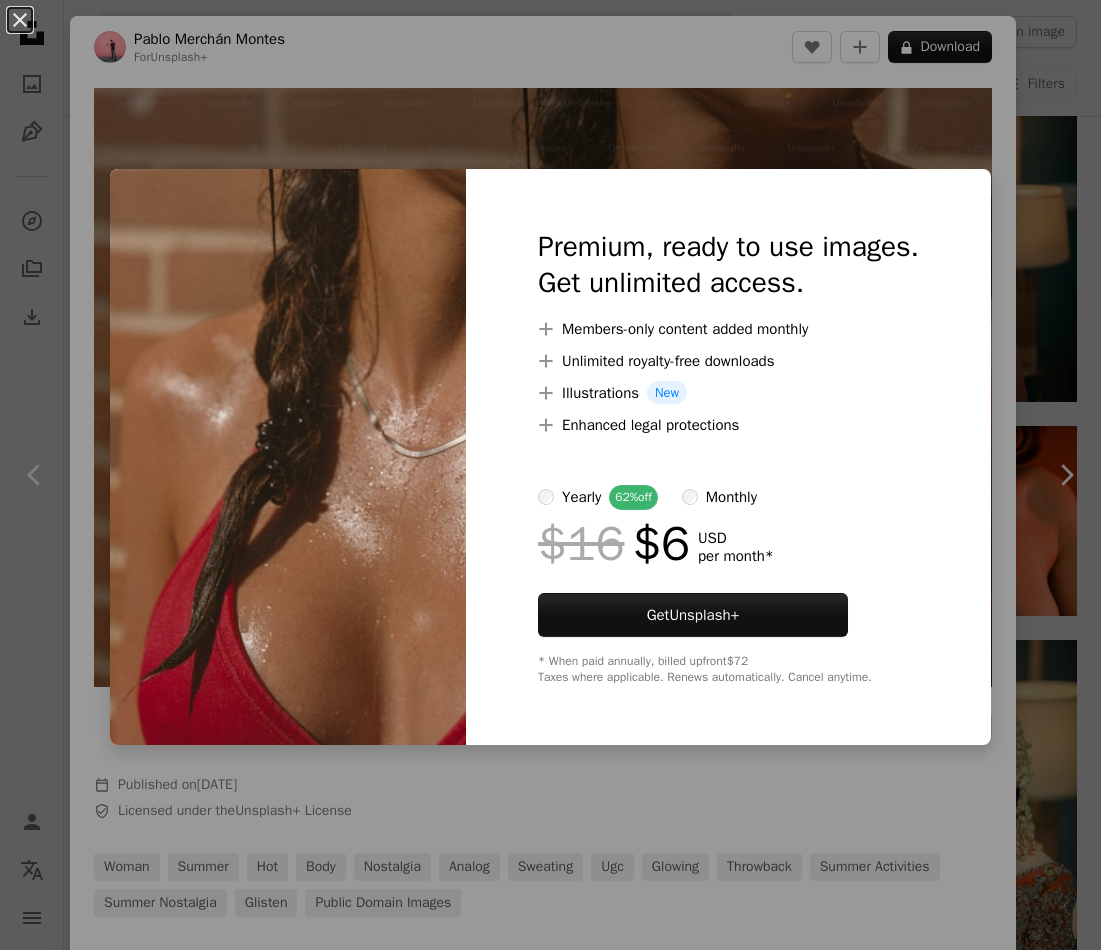 click on "Premium, ready to use images. Get unlimited access. A plus sign Members-only content added monthly A plus sign Unlimited royalty-free downloads A plus sign Illustrations  New A plus sign Enhanced legal protections yearly 62%  off monthly $16   $6 USD per month * Get  Unsplash+ * When paid annually, billed upfront  $72 Taxes where applicable. Renews automatically. Cancel anytime." at bounding box center (728, 457) 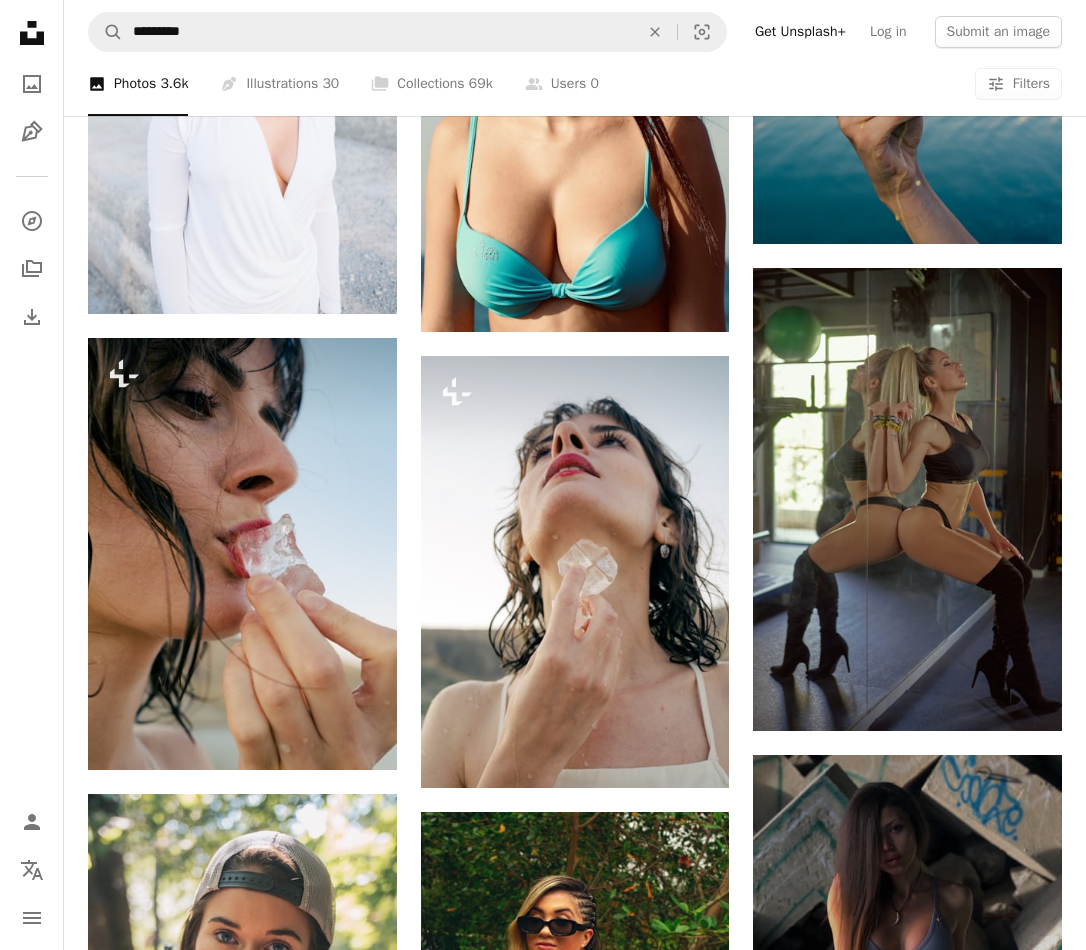 scroll, scrollTop: 6729, scrollLeft: 0, axis: vertical 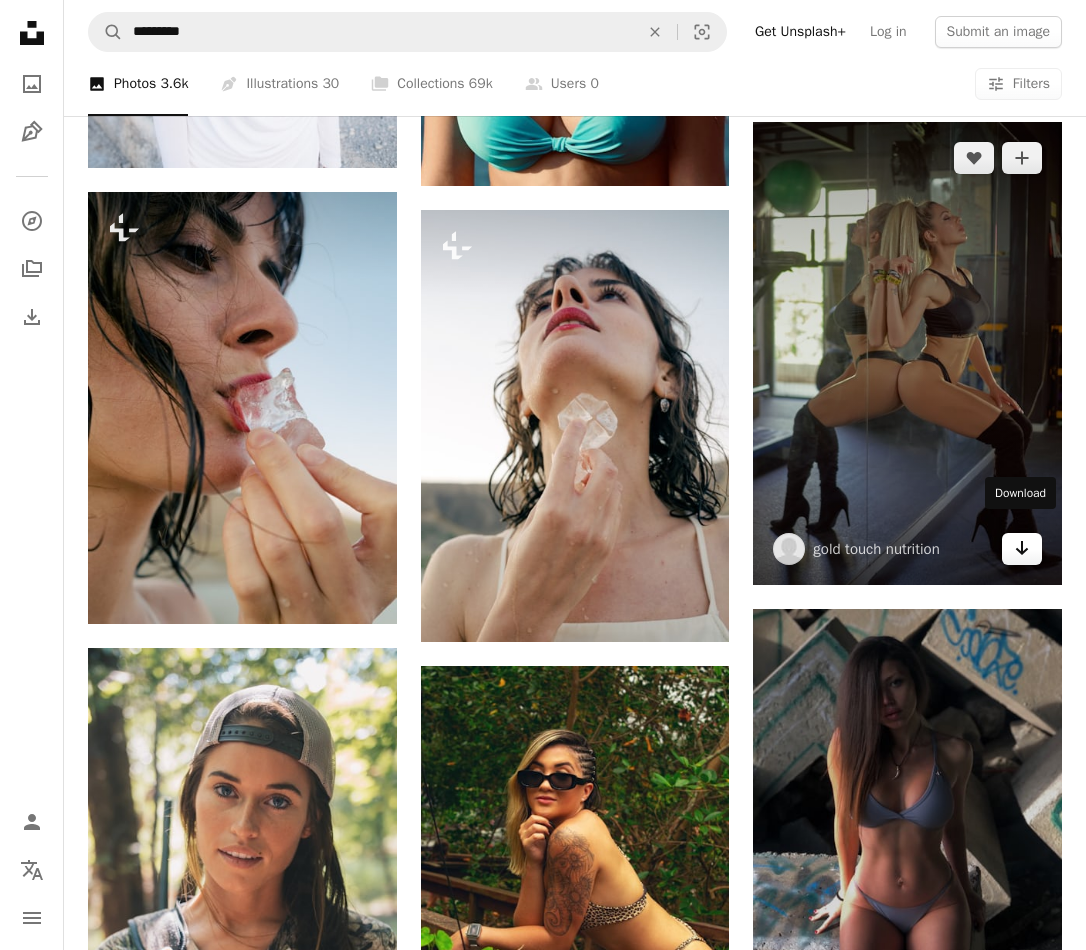 click on "Arrow pointing down" 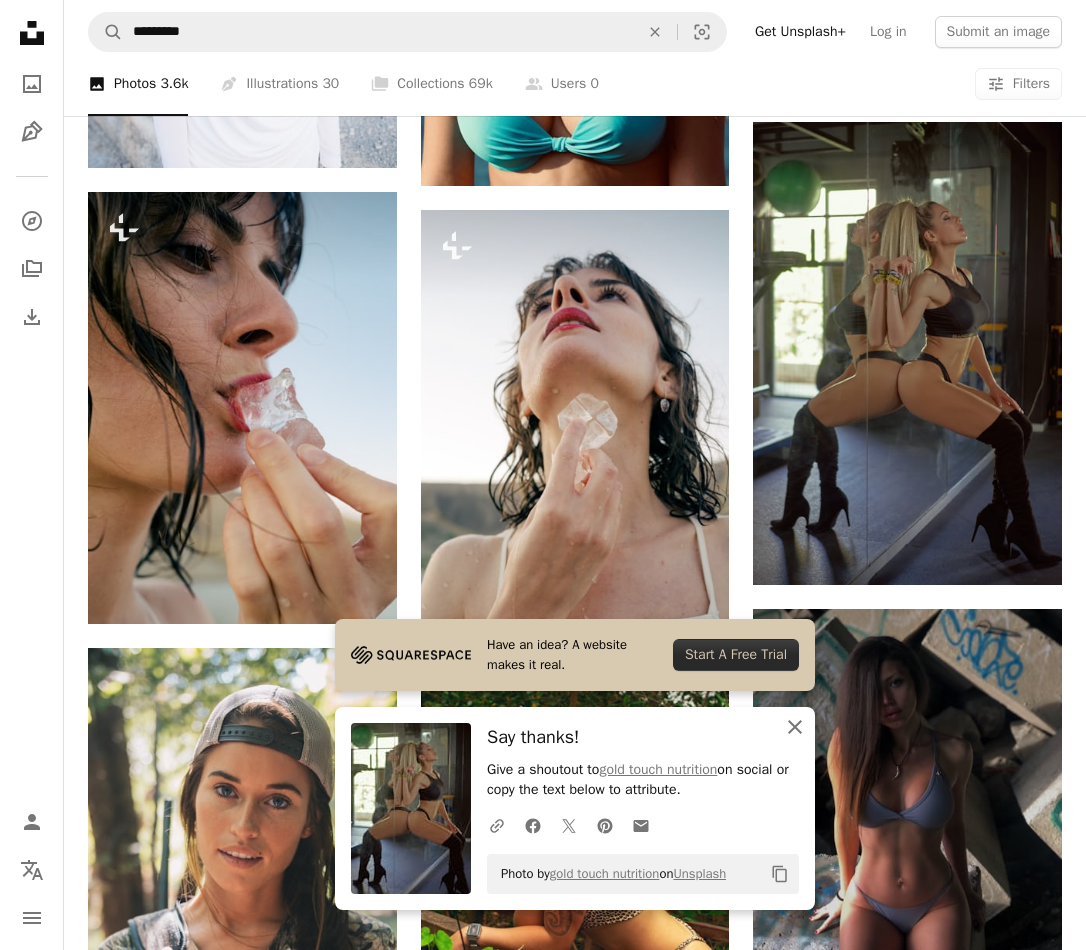 click on "An X shape" 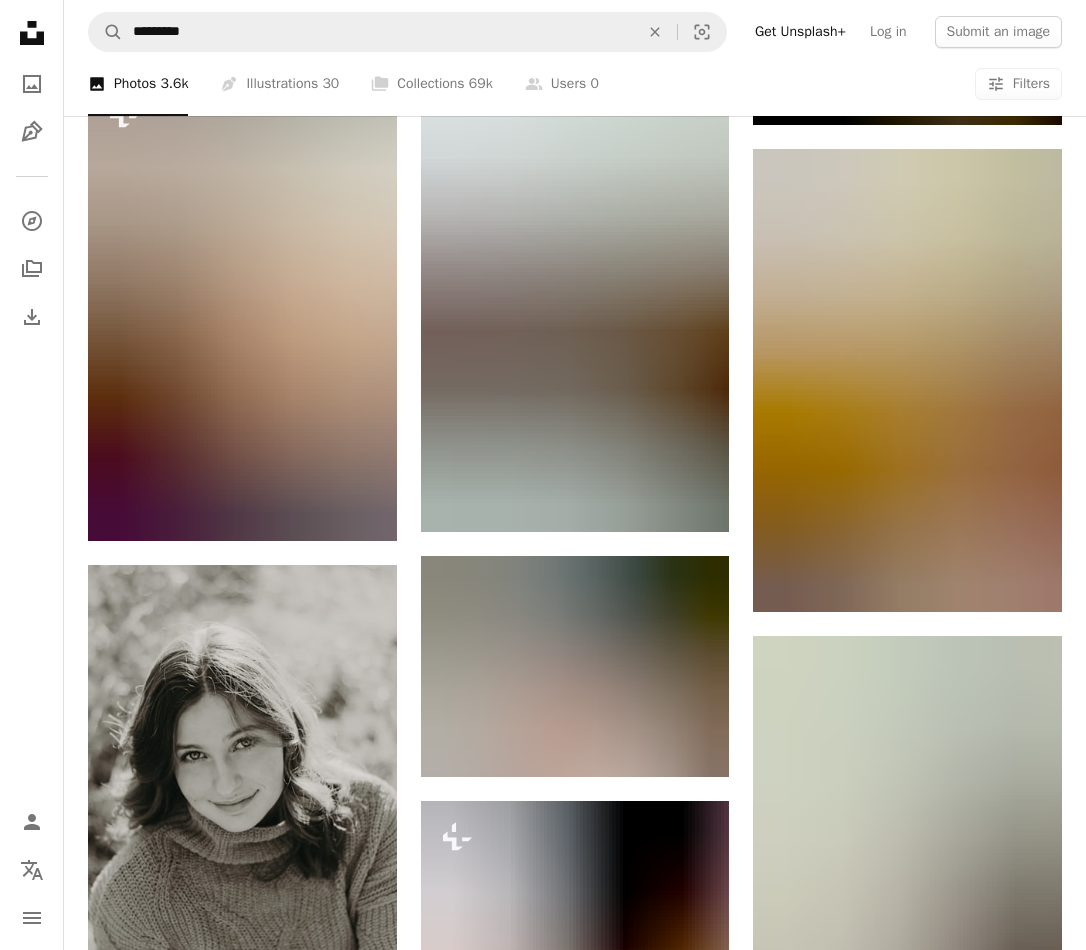 scroll, scrollTop: 12129, scrollLeft: 0, axis: vertical 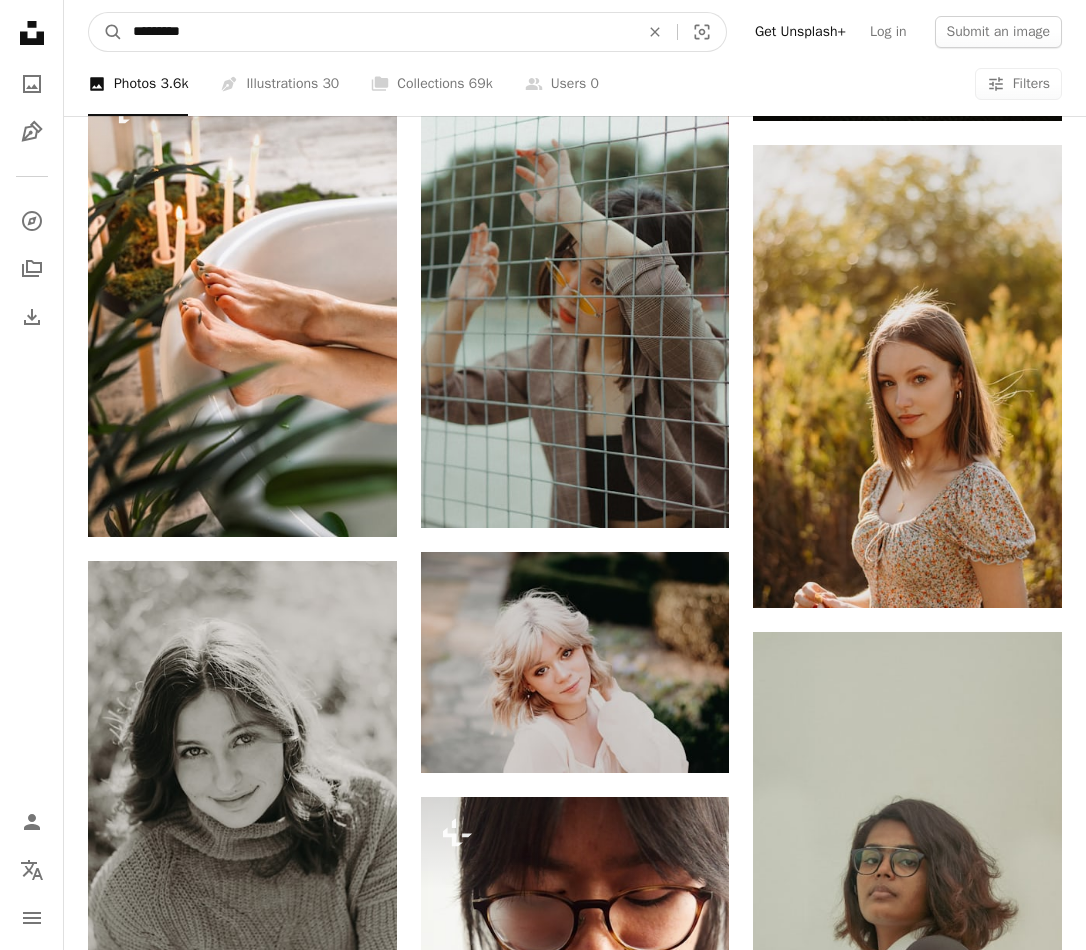 click on "*********" at bounding box center [378, 32] 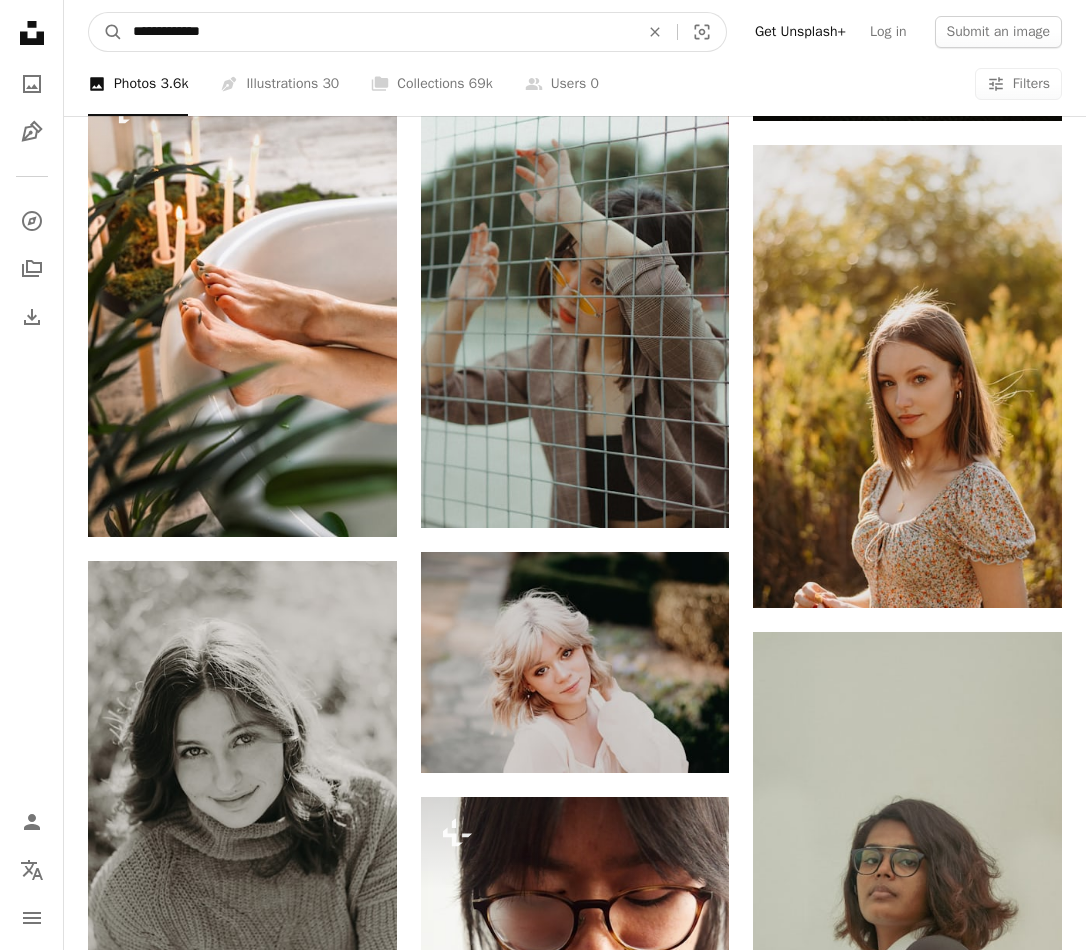 type on "**********" 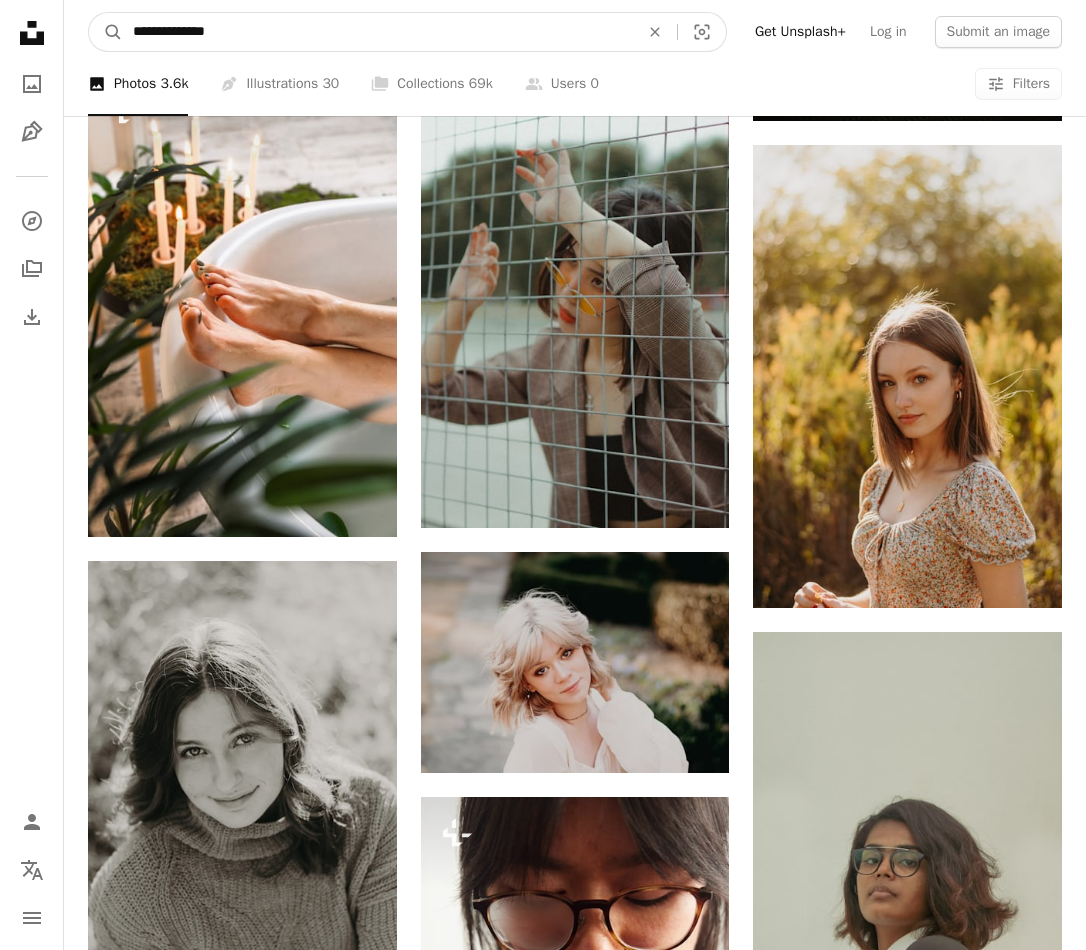 click on "A magnifying glass" at bounding box center [106, 32] 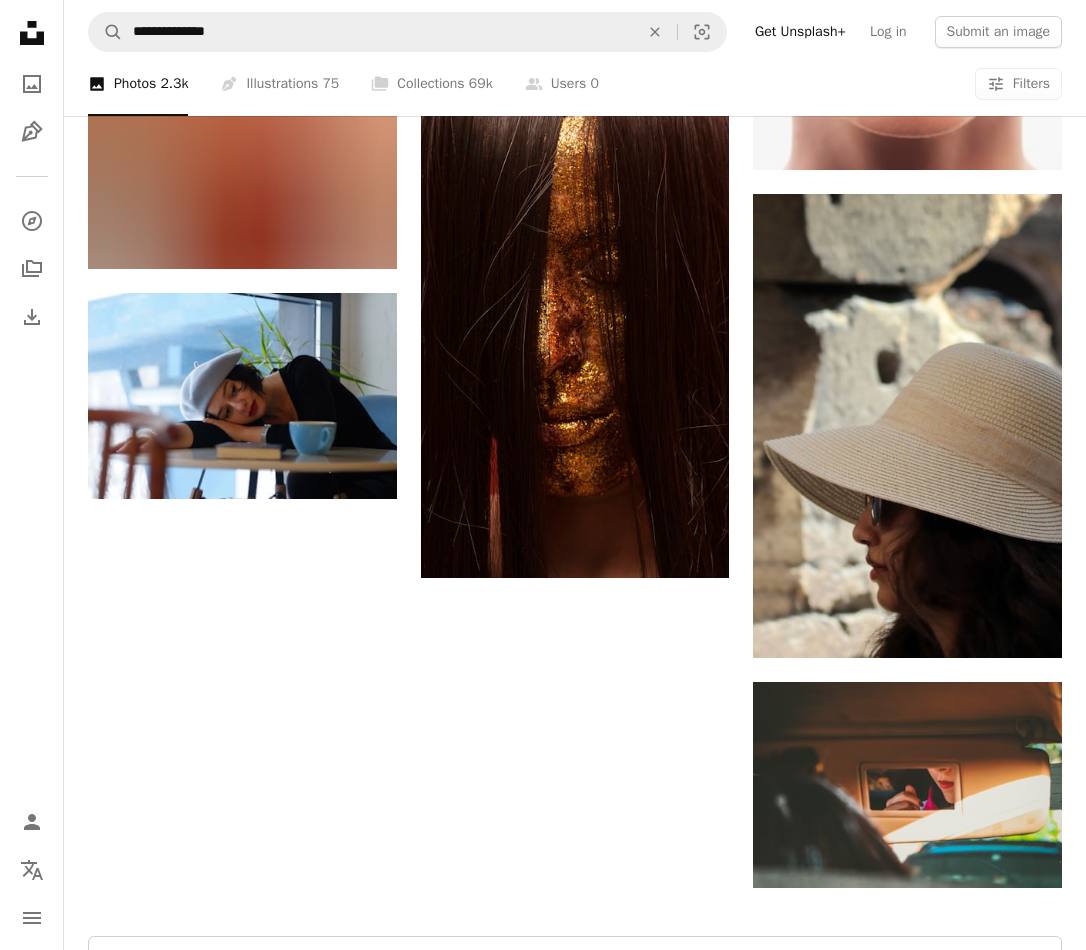 scroll, scrollTop: 2300, scrollLeft: 0, axis: vertical 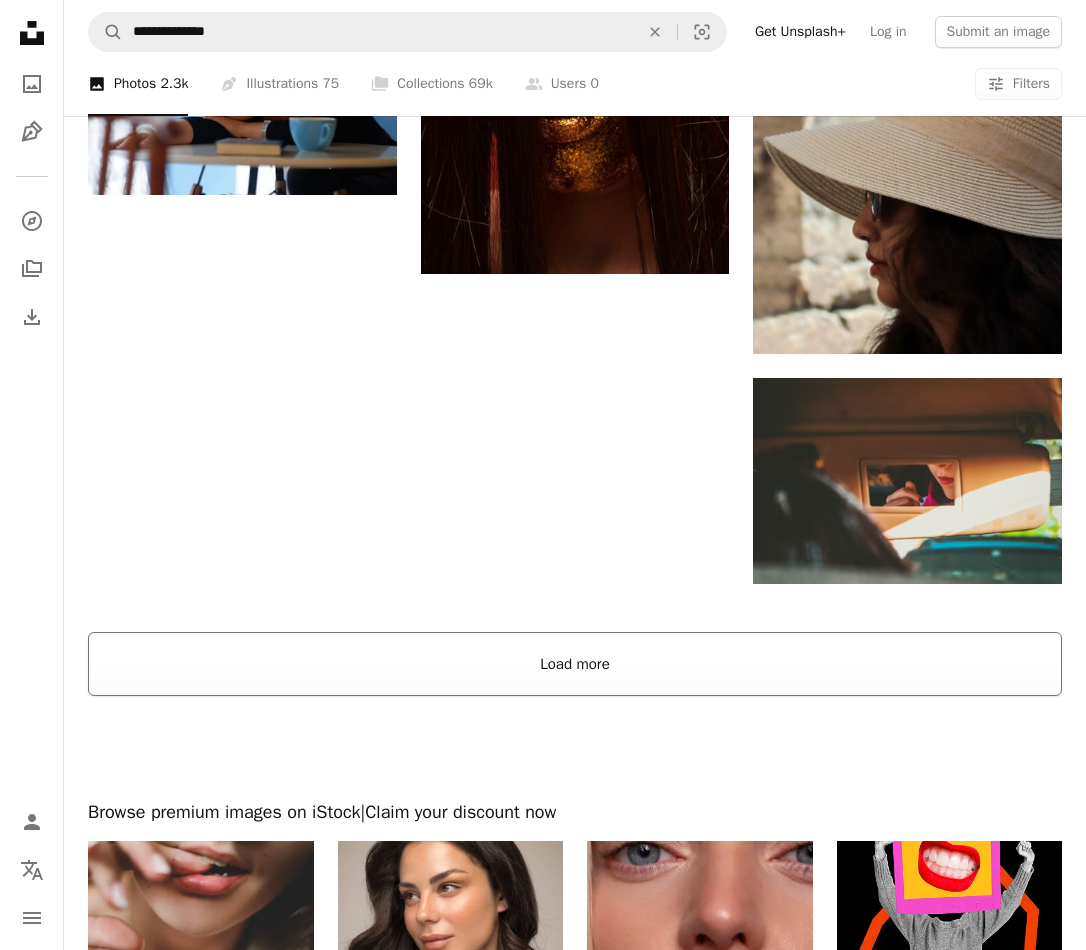 click on "Load more" at bounding box center [575, 664] 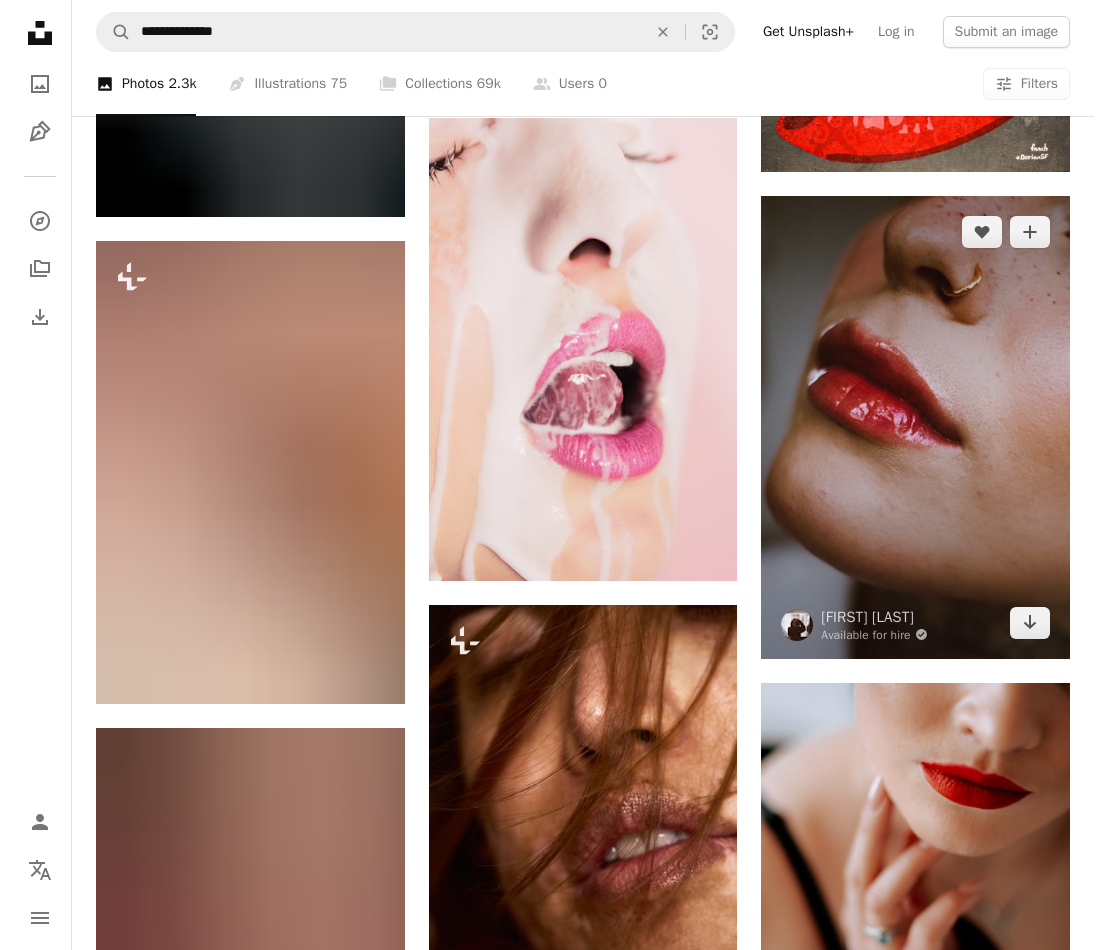 scroll, scrollTop: 5500, scrollLeft: 0, axis: vertical 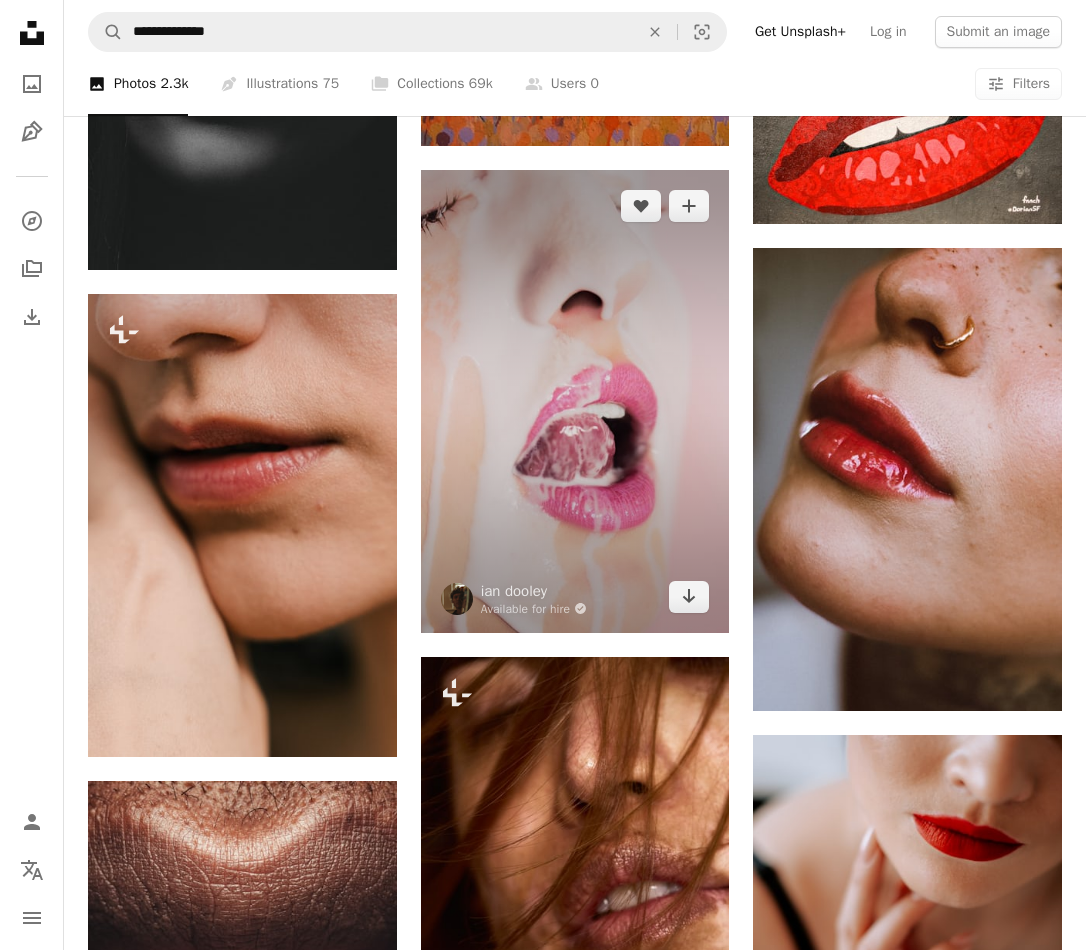 click at bounding box center (575, 401) 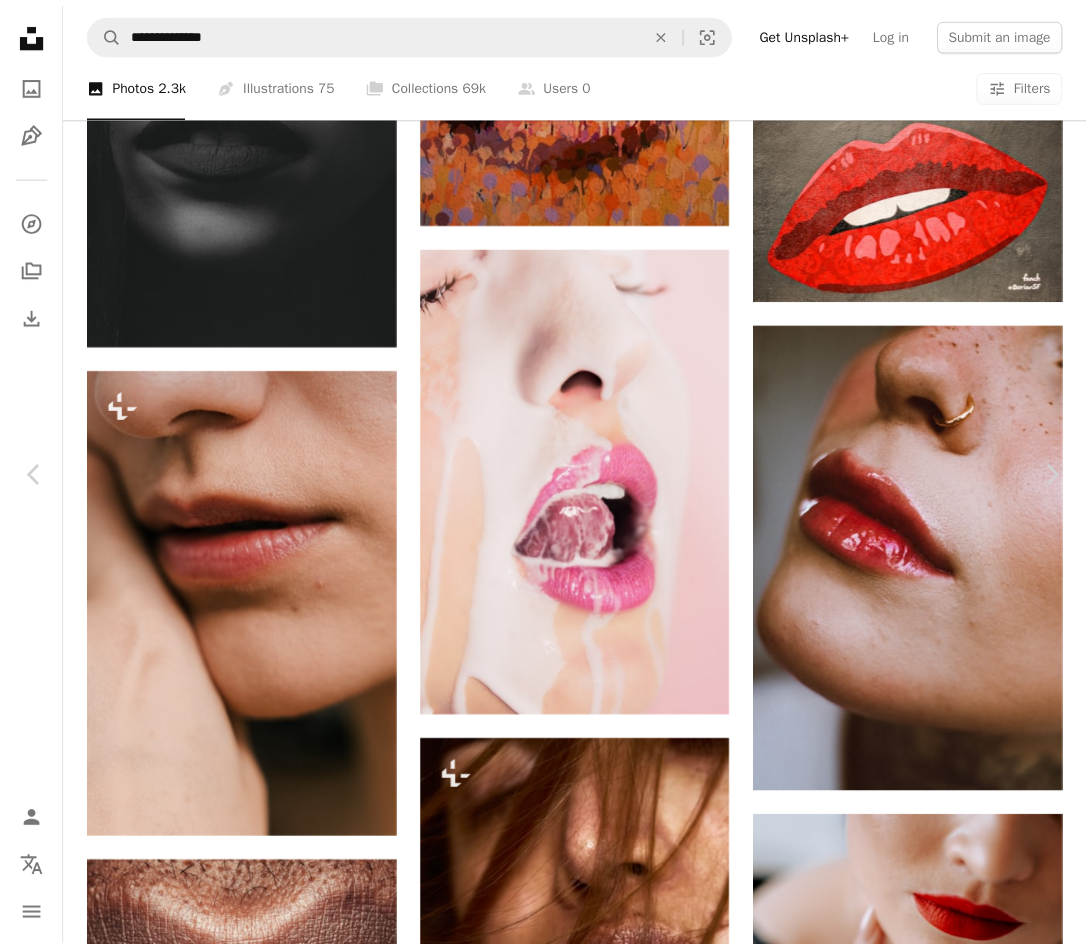 scroll, scrollTop: 0, scrollLeft: 0, axis: both 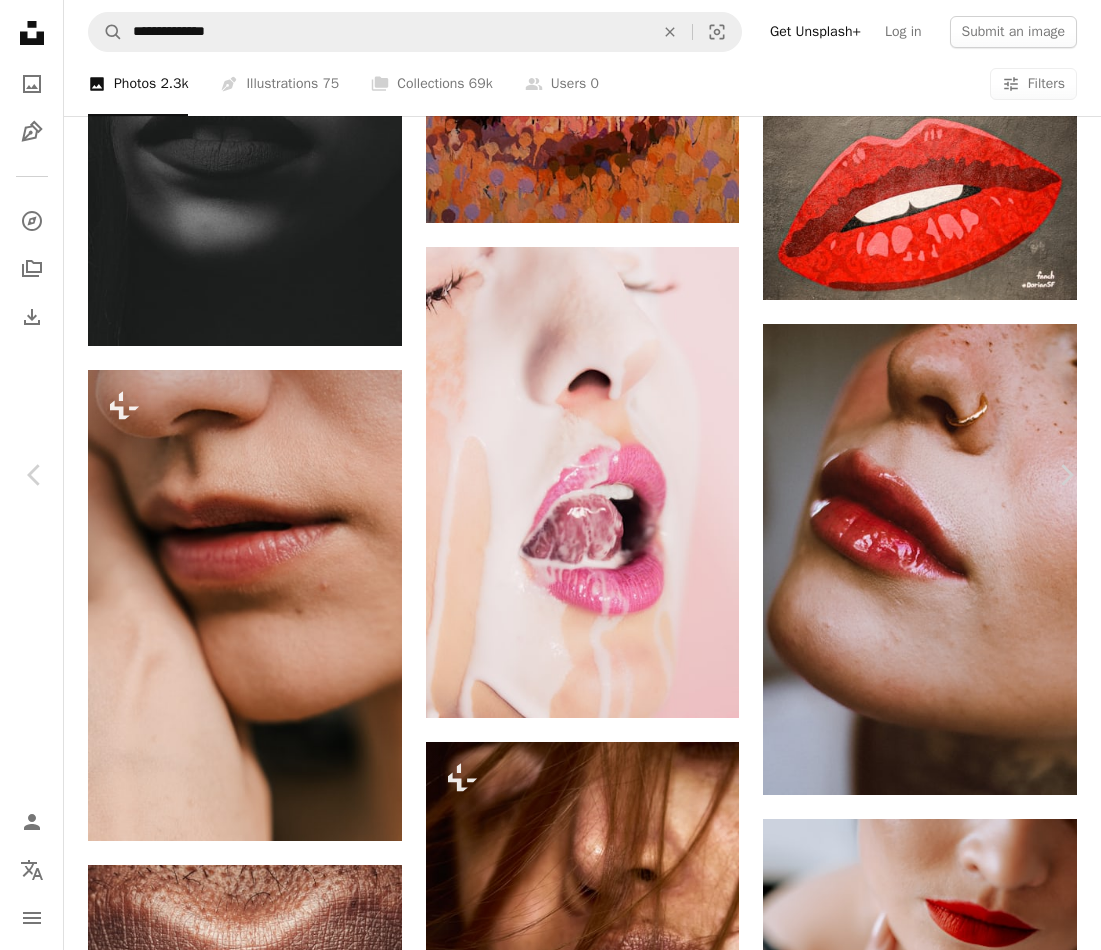 click on "Download free" at bounding box center [902, 5011] 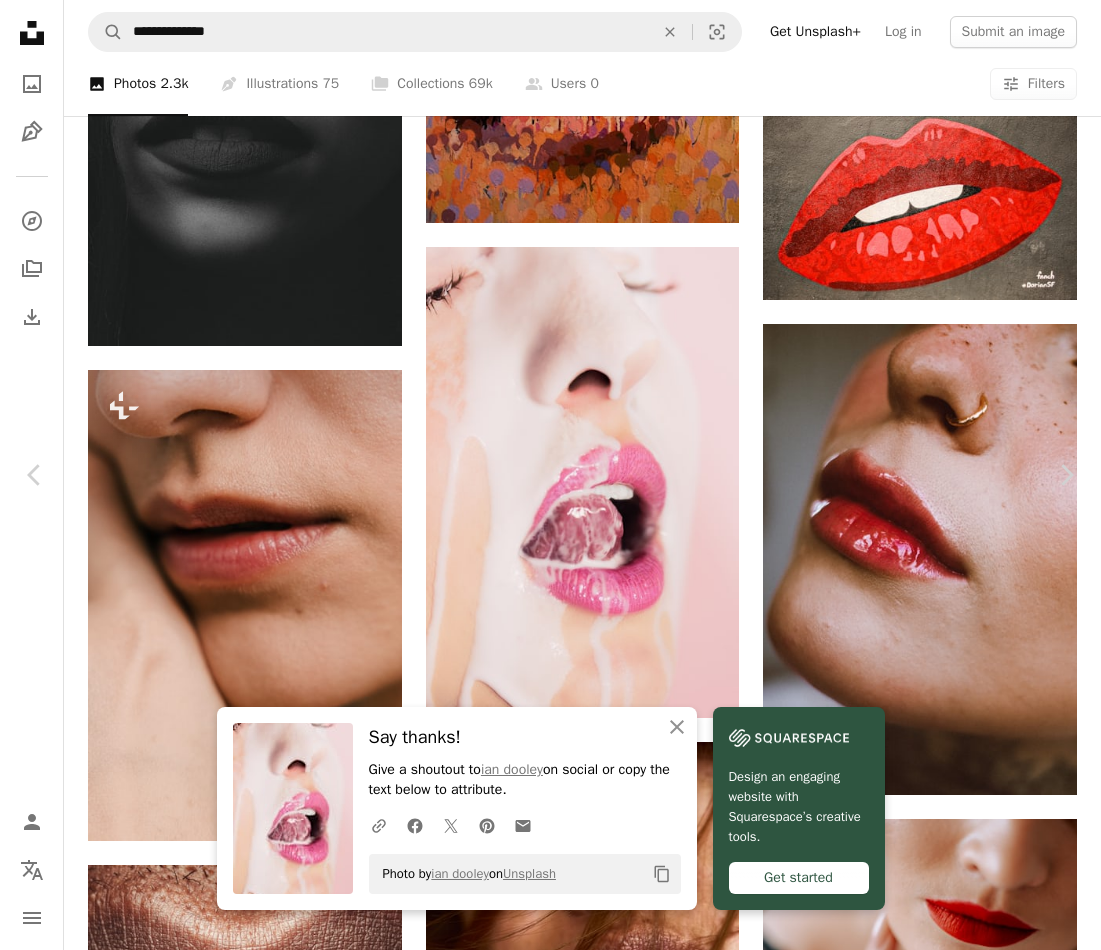 click on "Photo by [PERSON] on Unsplash" at bounding box center [550, 5439] 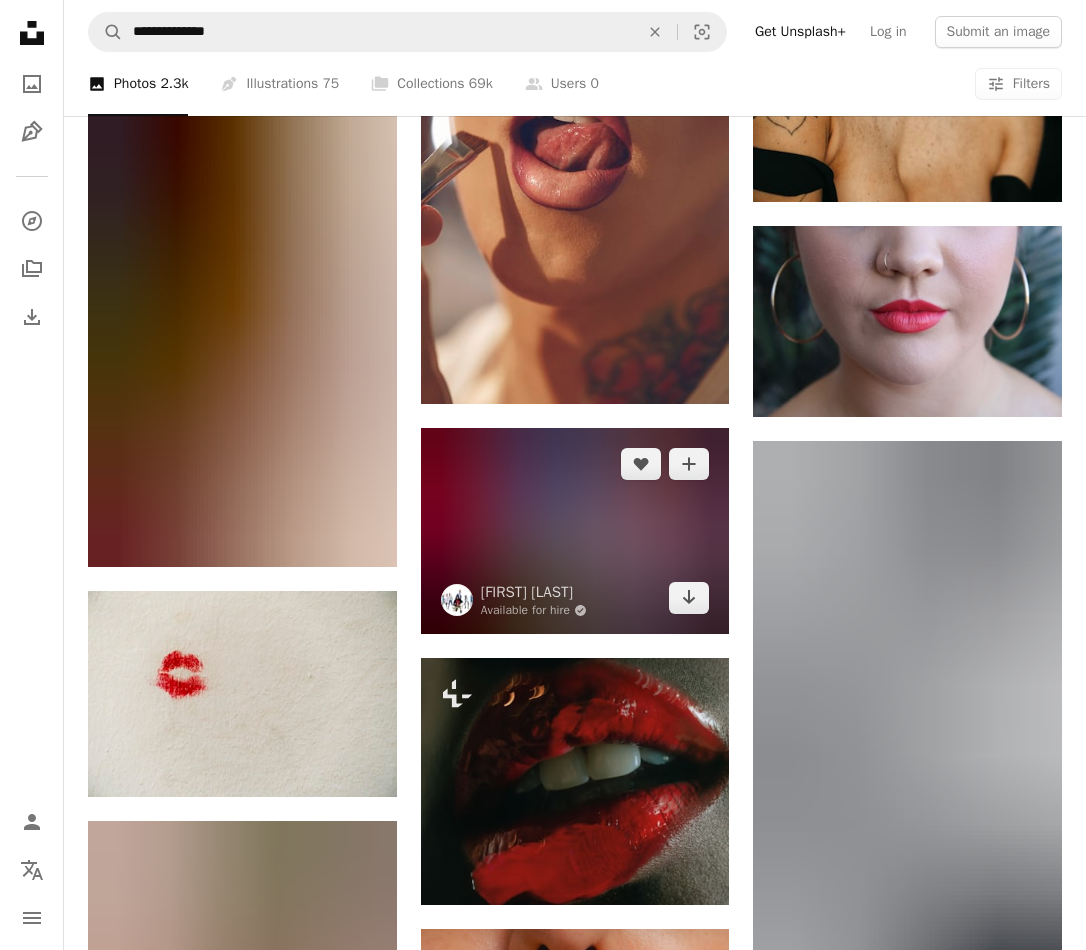 scroll, scrollTop: 11400, scrollLeft: 0, axis: vertical 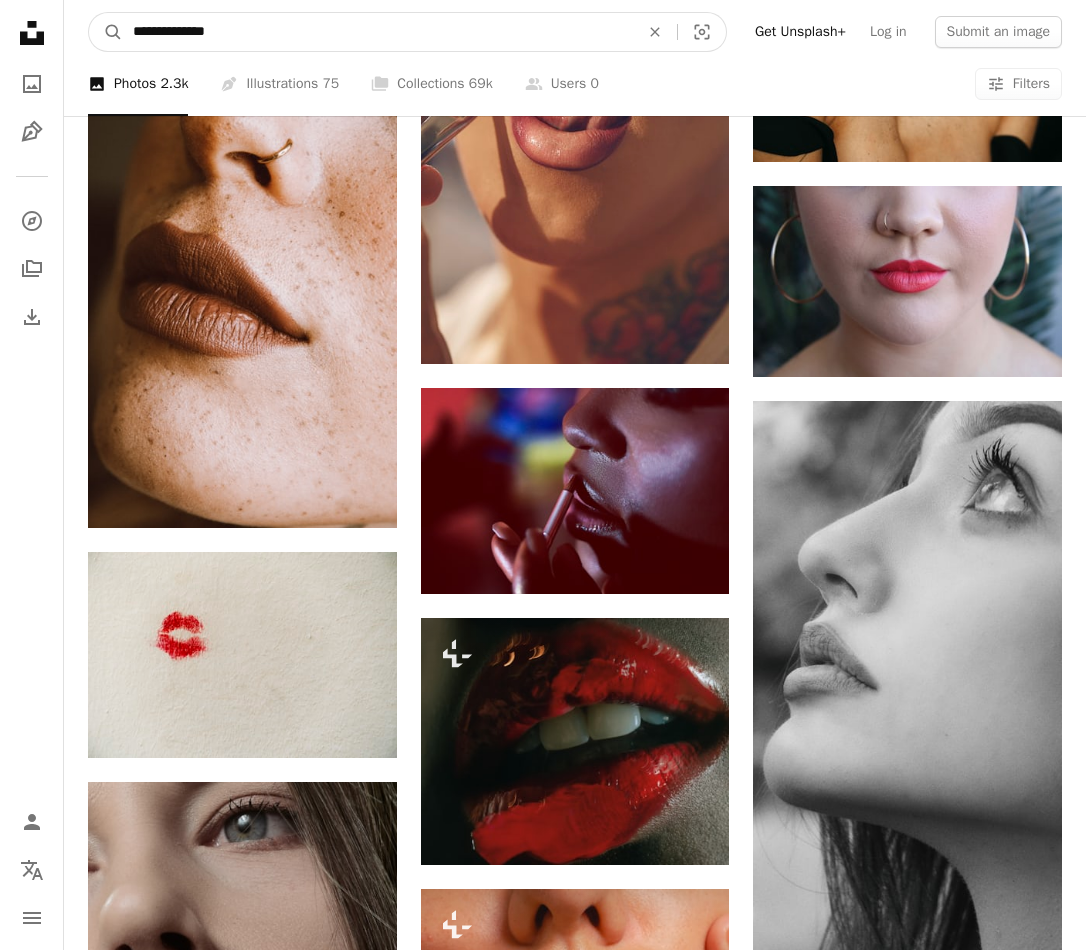 click on "**********" at bounding box center [378, 32] 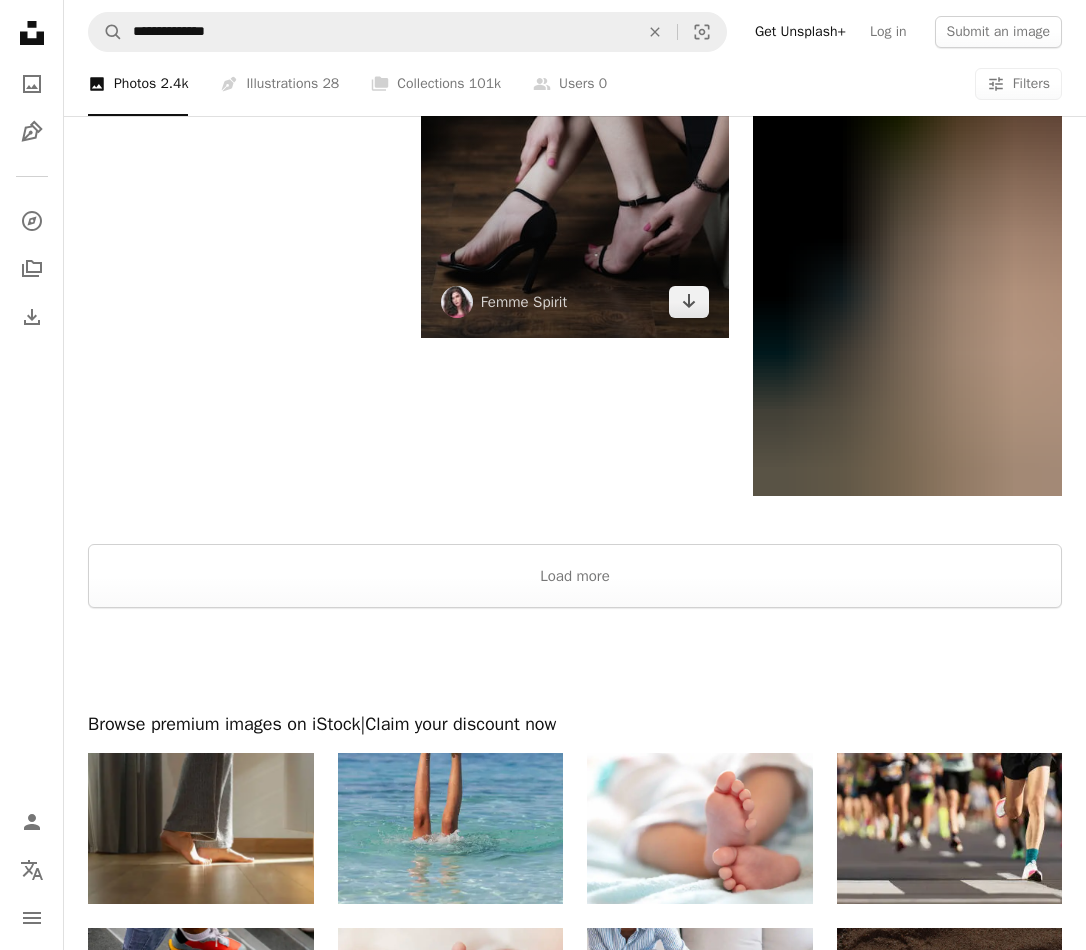 scroll, scrollTop: 2982, scrollLeft: 0, axis: vertical 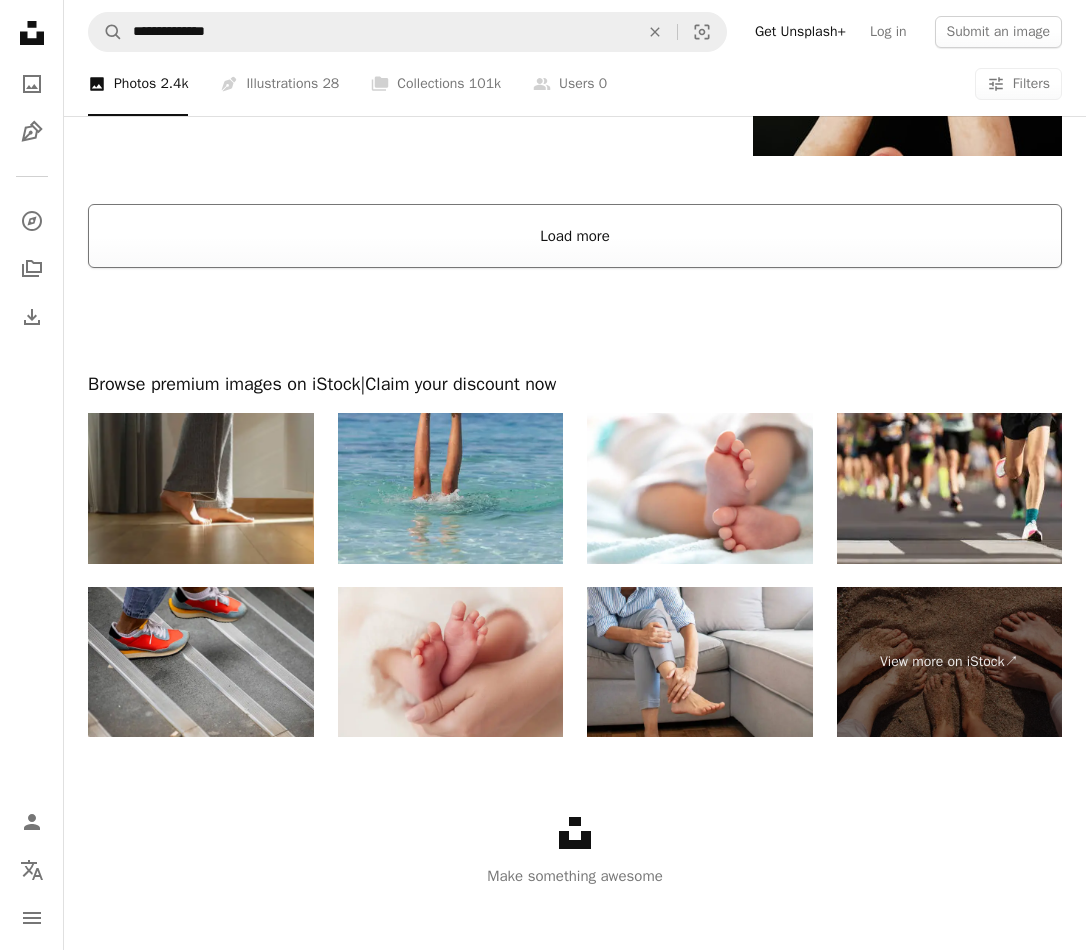click on "Load more" at bounding box center [575, 236] 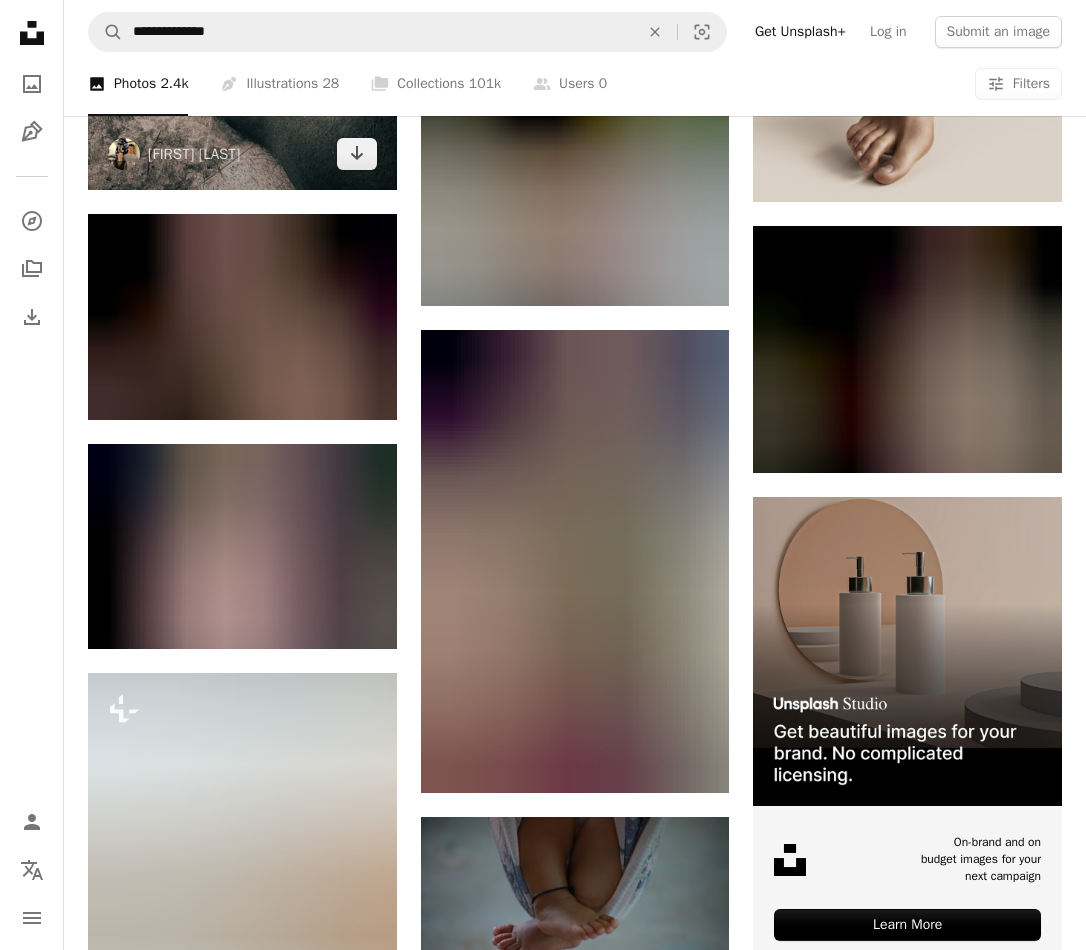 scroll, scrollTop: 6282, scrollLeft: 0, axis: vertical 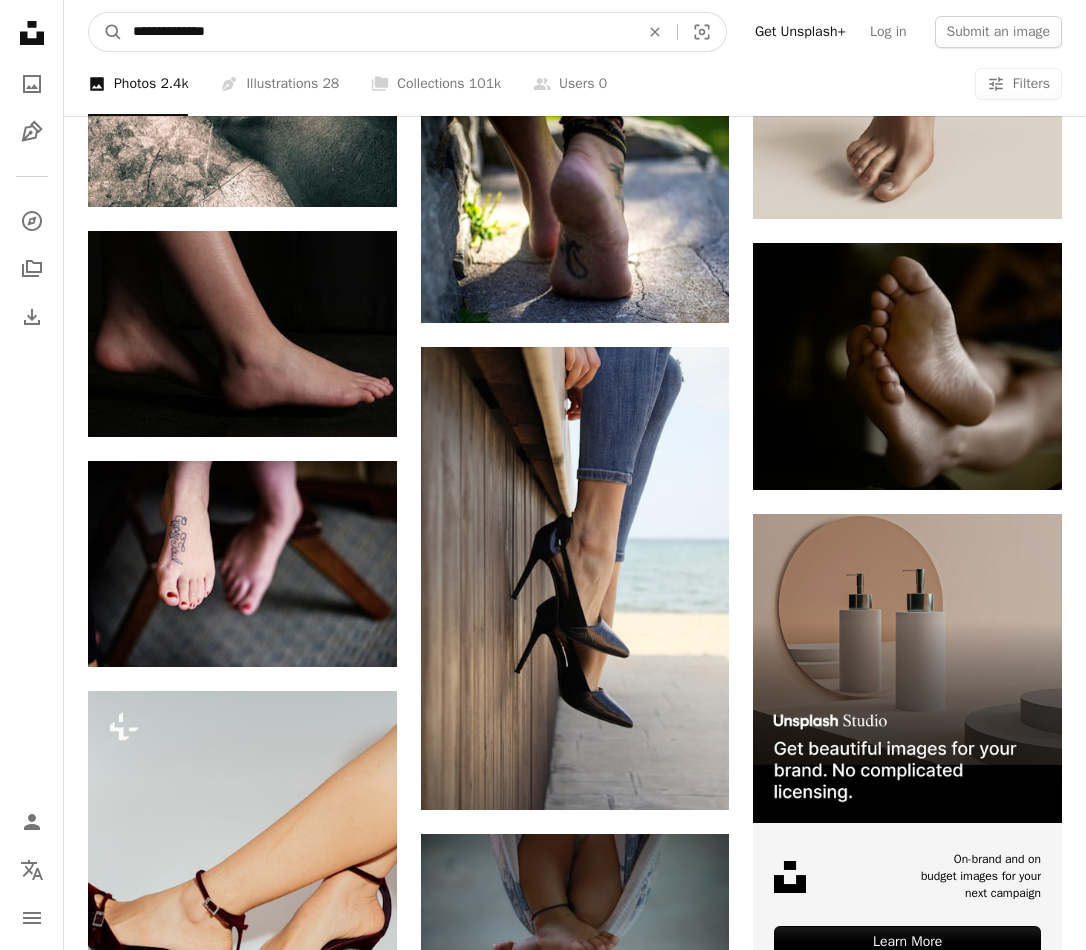 drag, startPoint x: 239, startPoint y: 36, endPoint x: 124, endPoint y: 20, distance: 116.10771 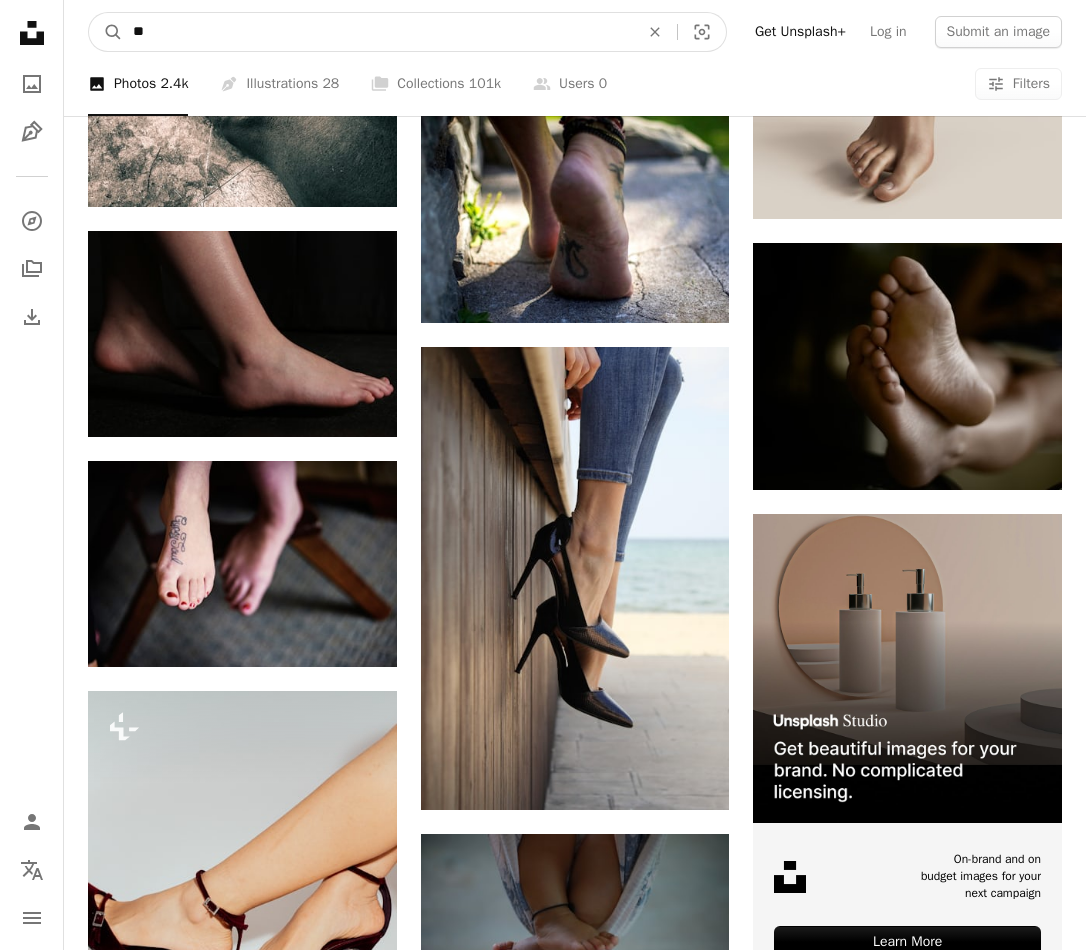 type on "*" 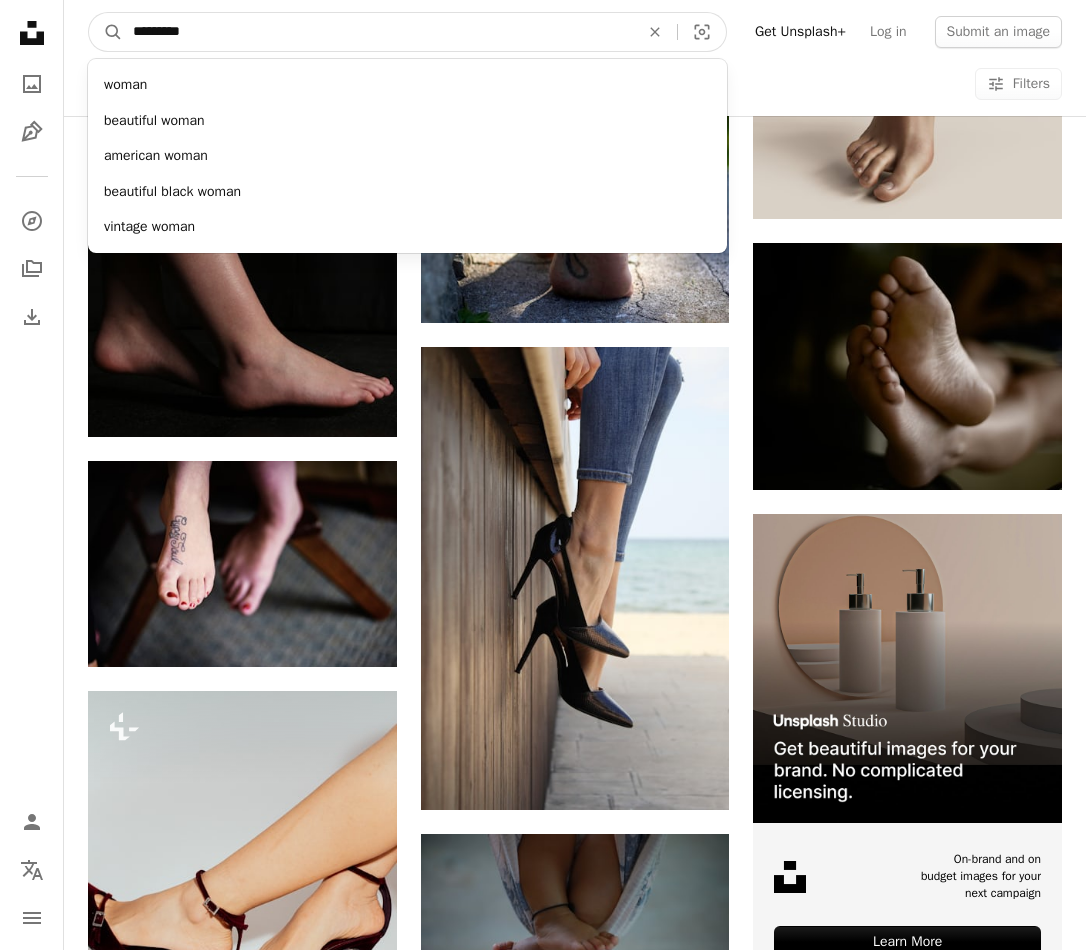 type on "**********" 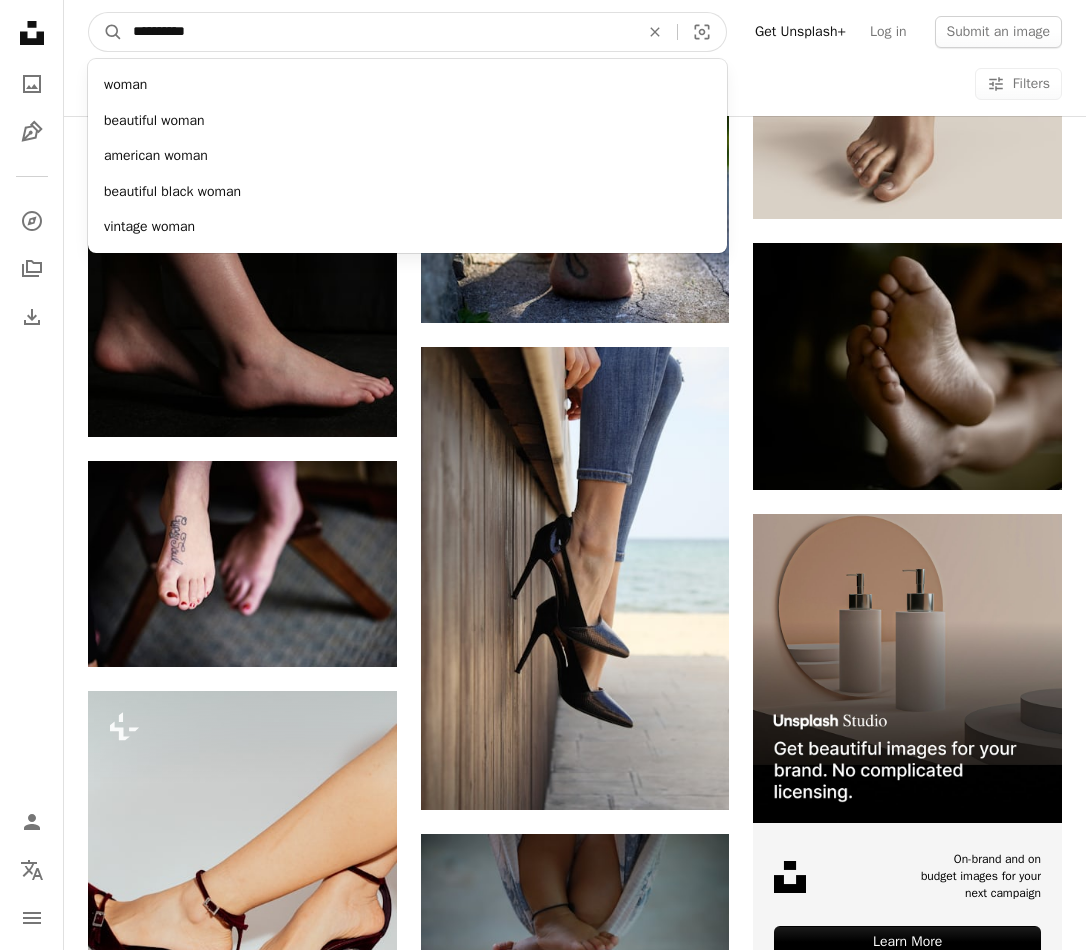 click on "A magnifying glass" at bounding box center (106, 32) 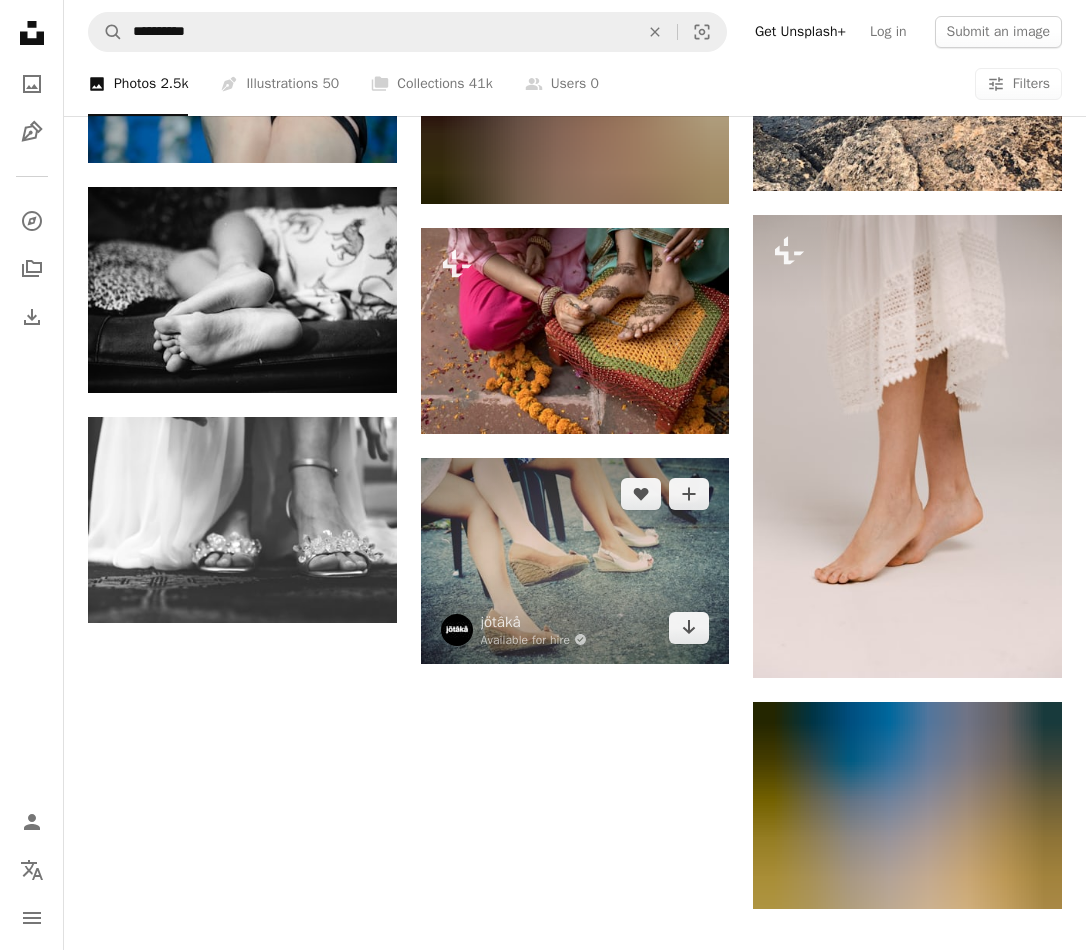 scroll, scrollTop: 2000, scrollLeft: 0, axis: vertical 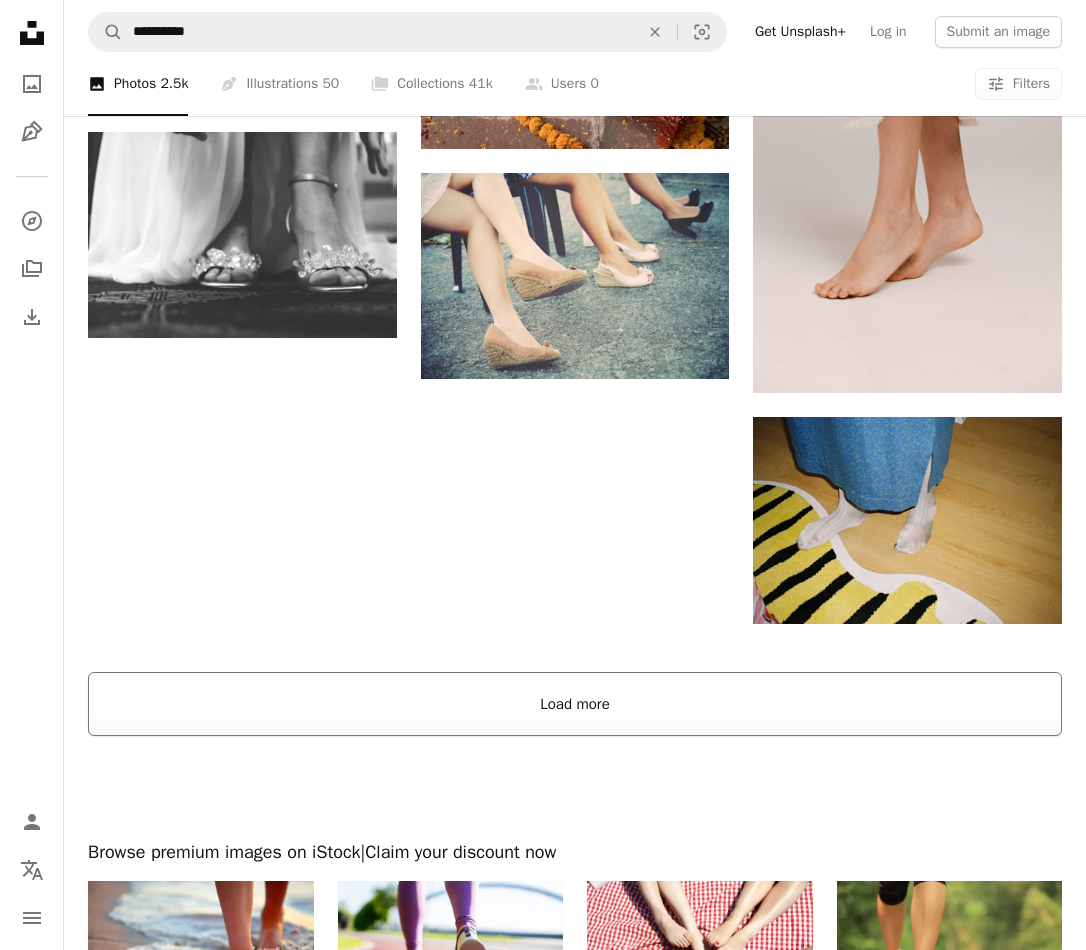 click on "Load more" at bounding box center (575, 704) 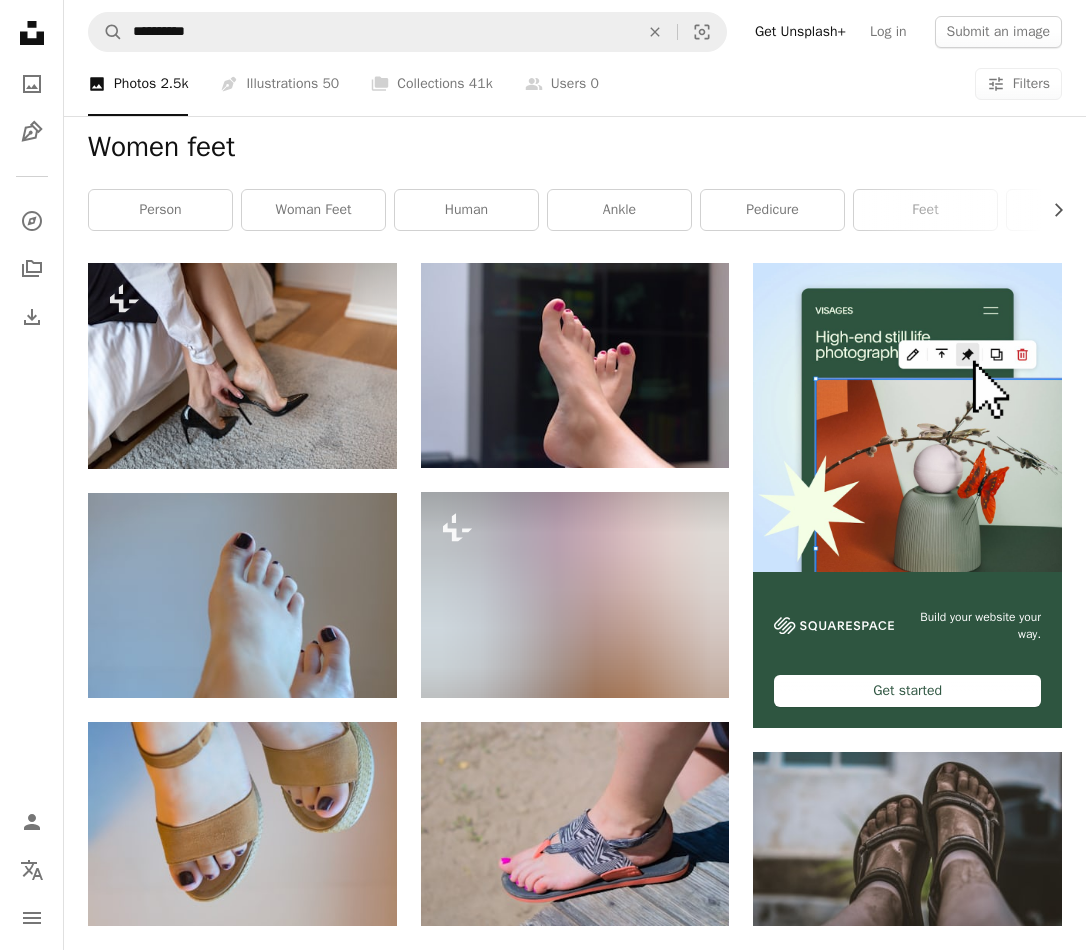 scroll, scrollTop: 200, scrollLeft: 0, axis: vertical 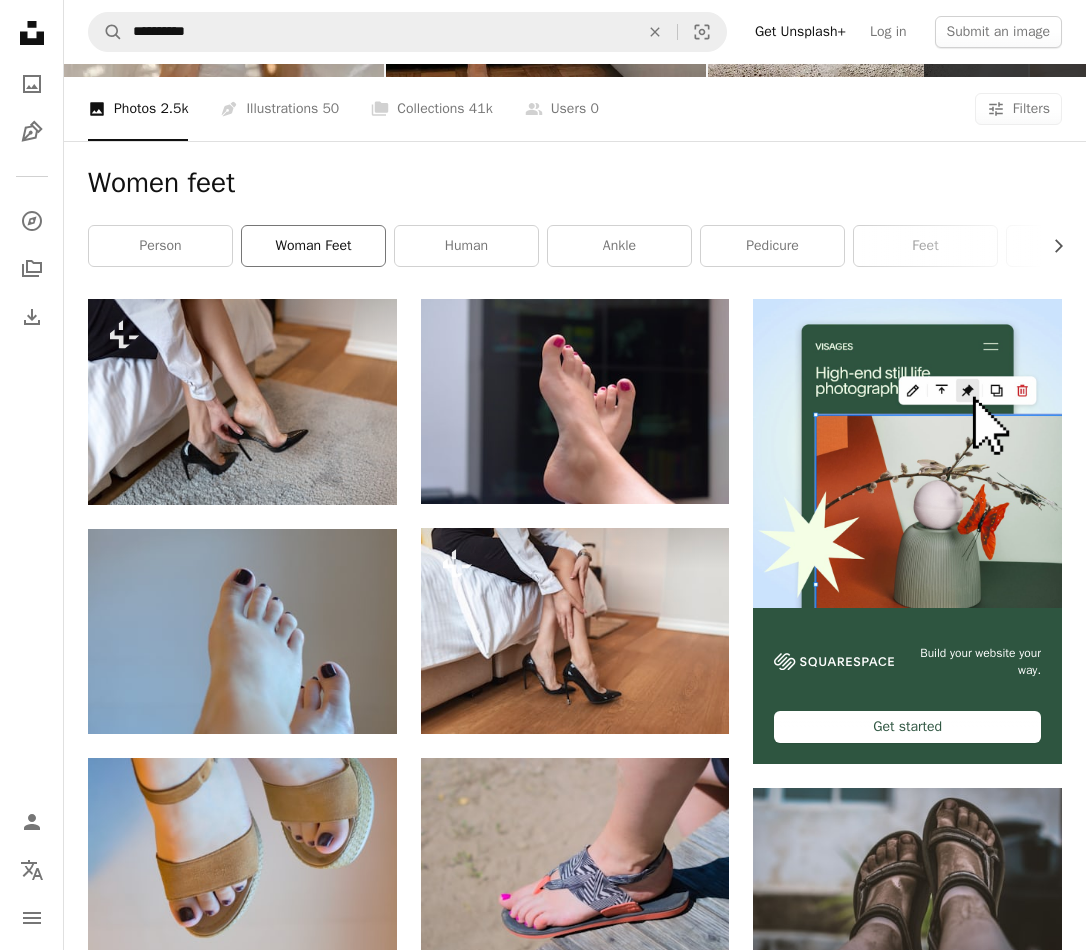 click on "woman feet" at bounding box center (313, 246) 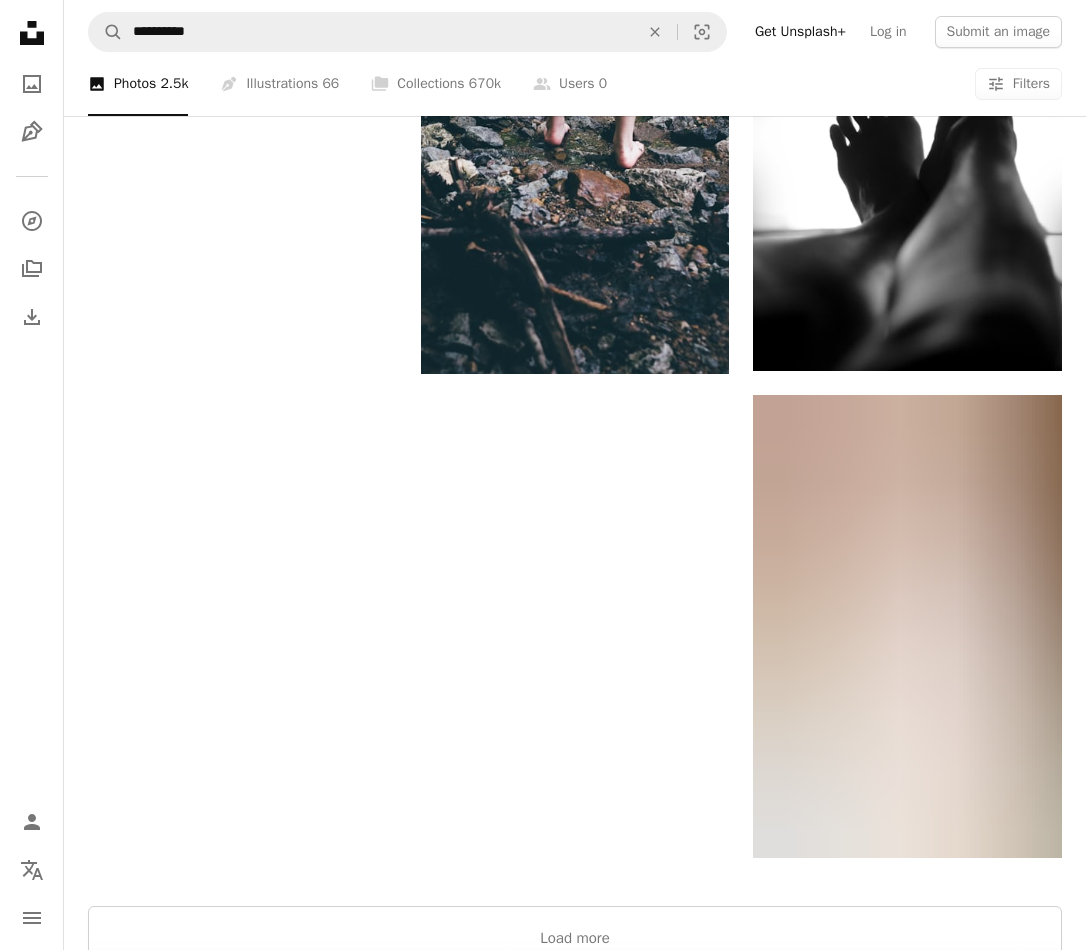 scroll, scrollTop: 3000, scrollLeft: 0, axis: vertical 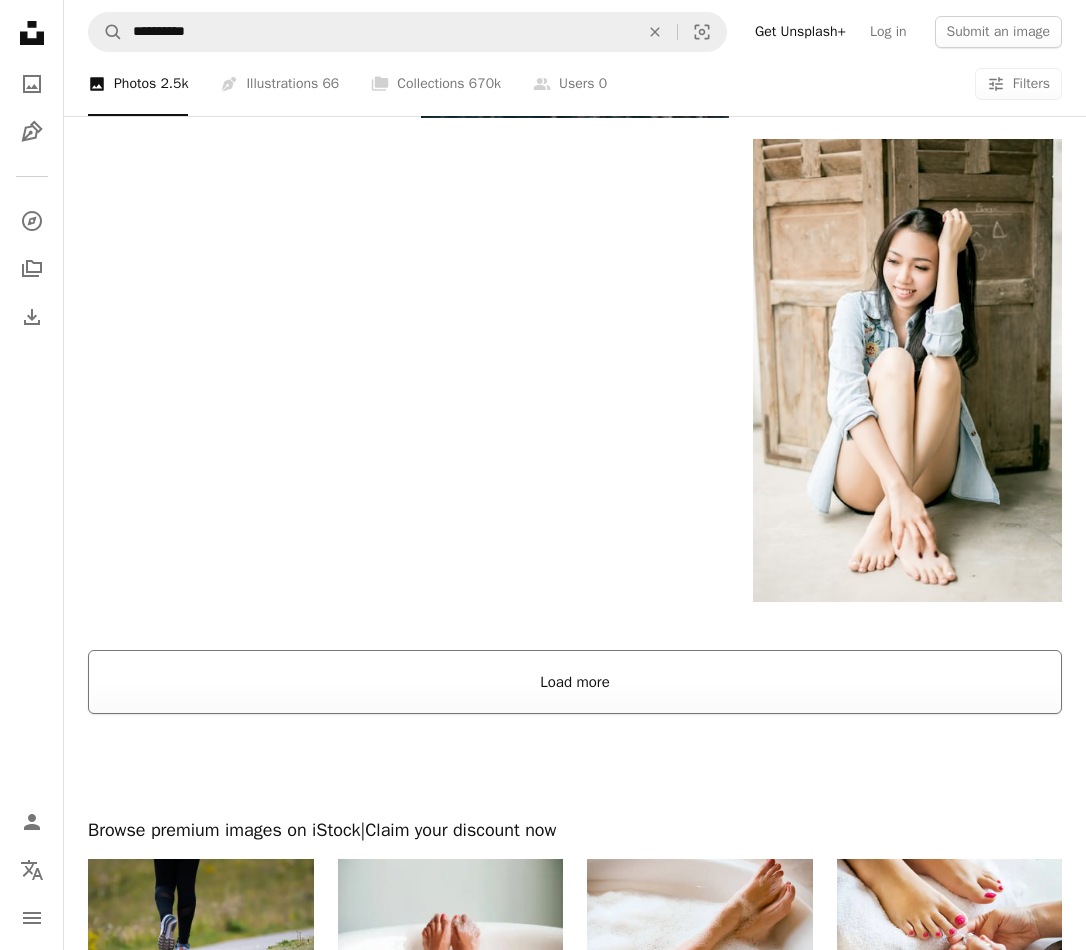 click on "Load more" at bounding box center (575, 682) 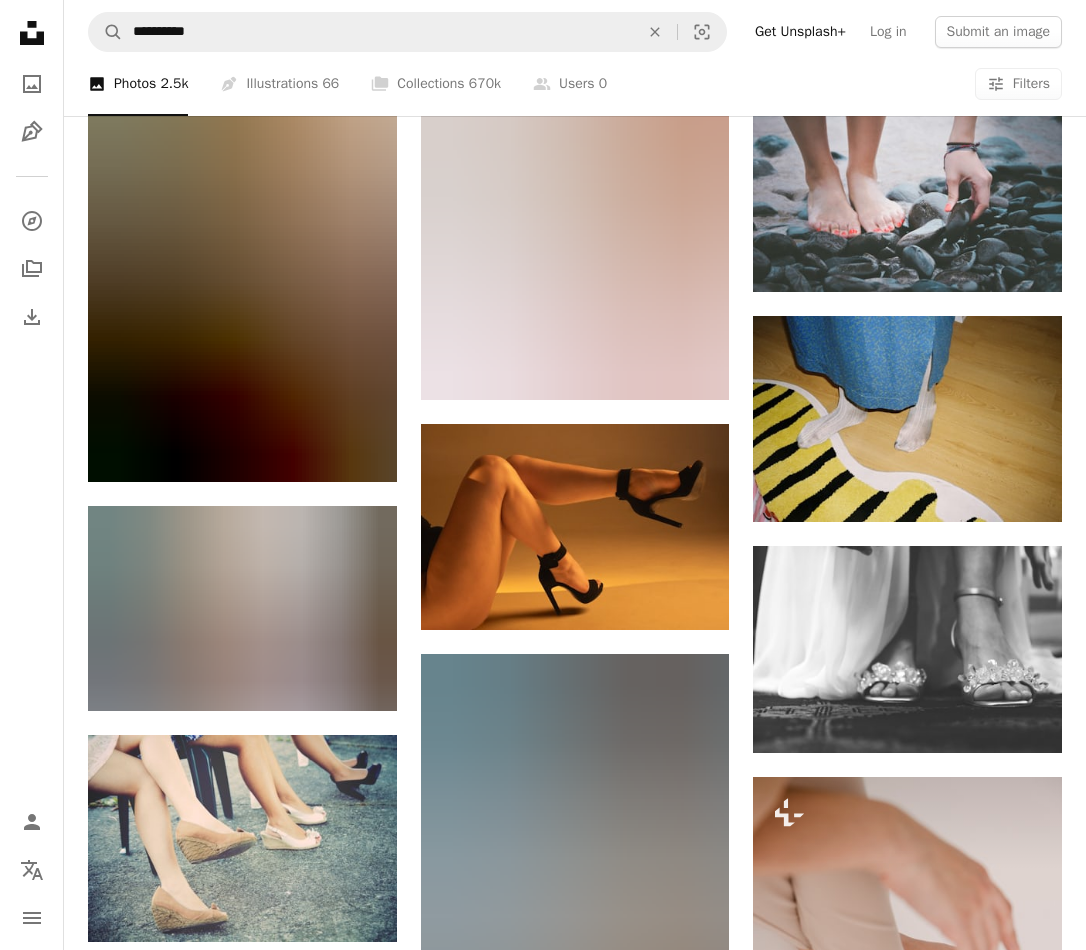 scroll, scrollTop: 4400, scrollLeft: 0, axis: vertical 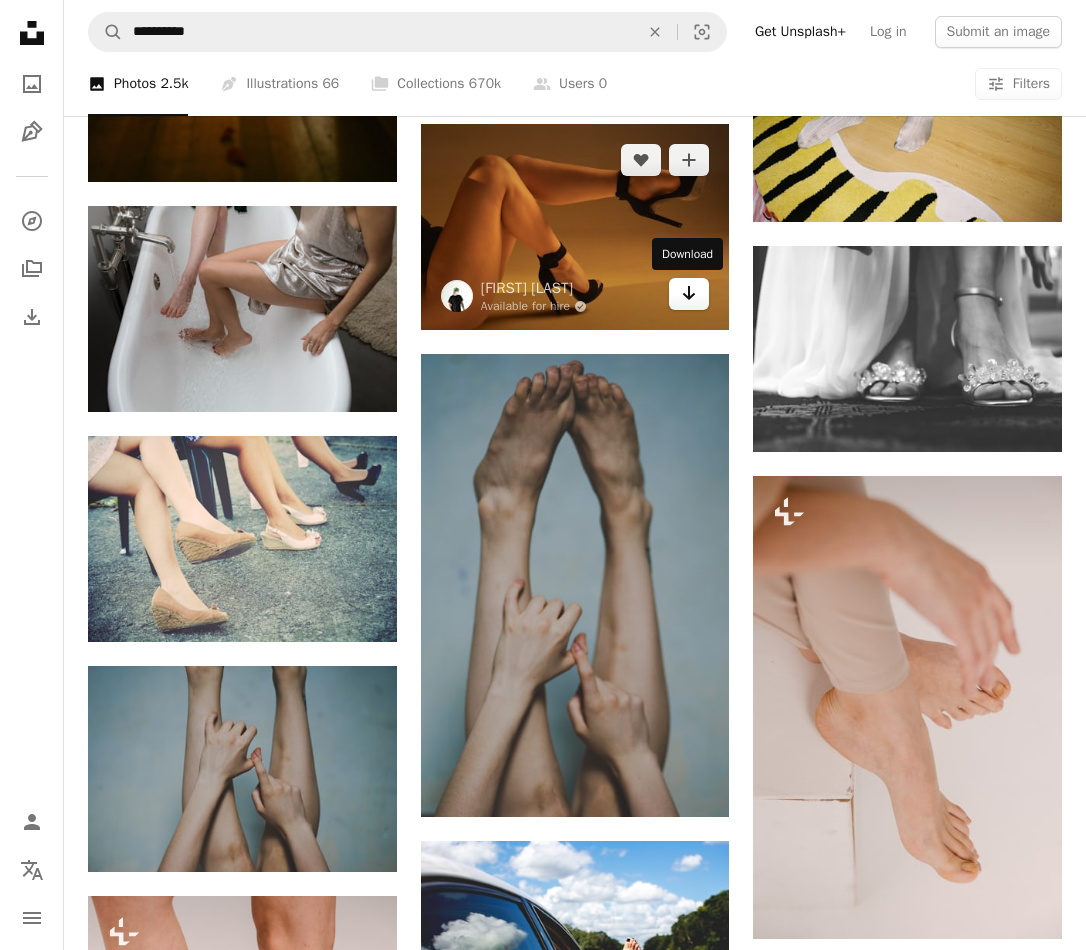 click on "Arrow pointing down" 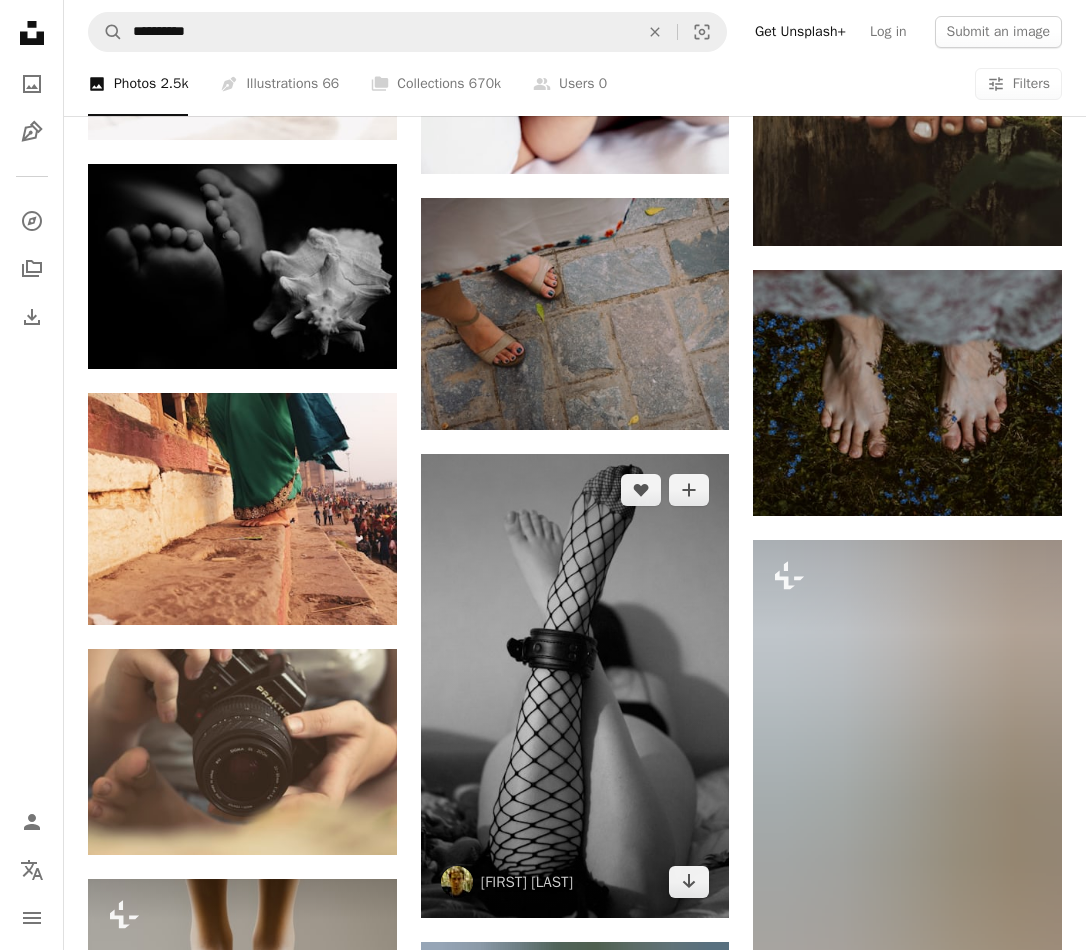 scroll, scrollTop: 10200, scrollLeft: 0, axis: vertical 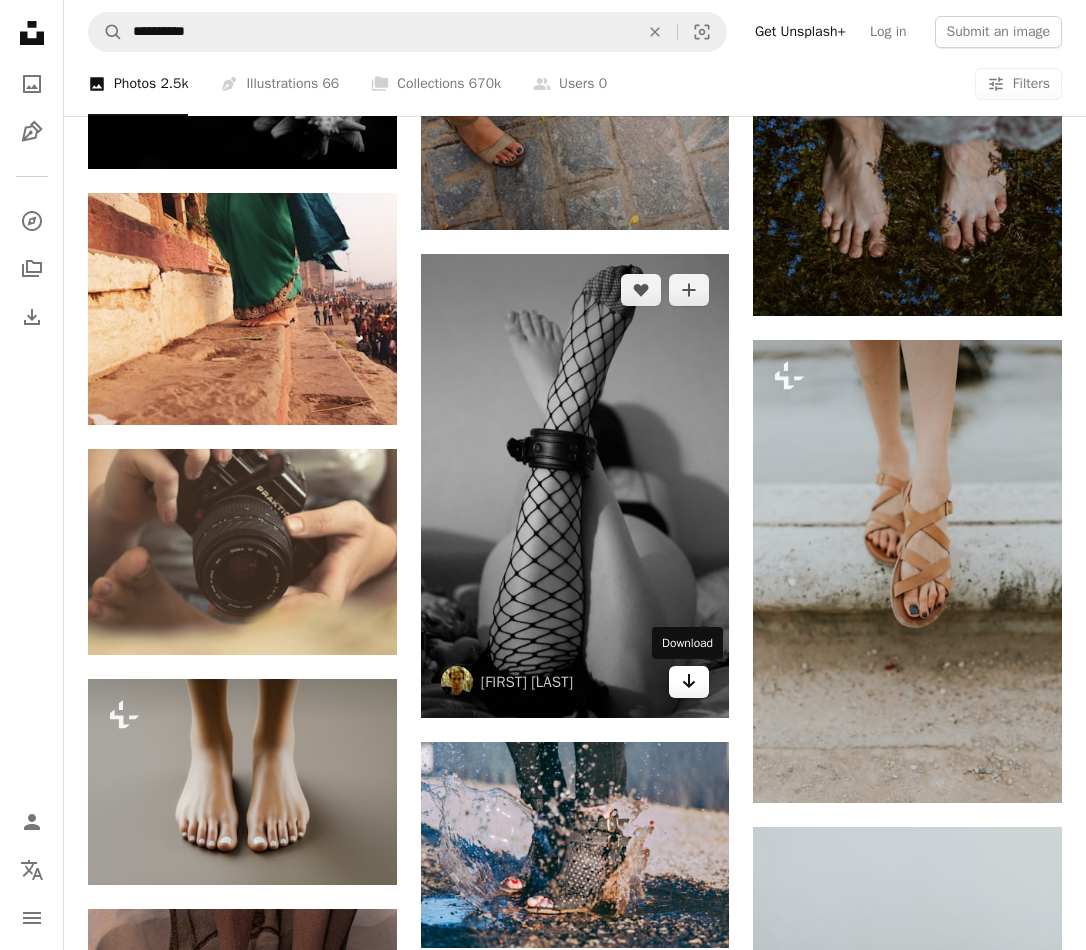 click on "Arrow pointing down" 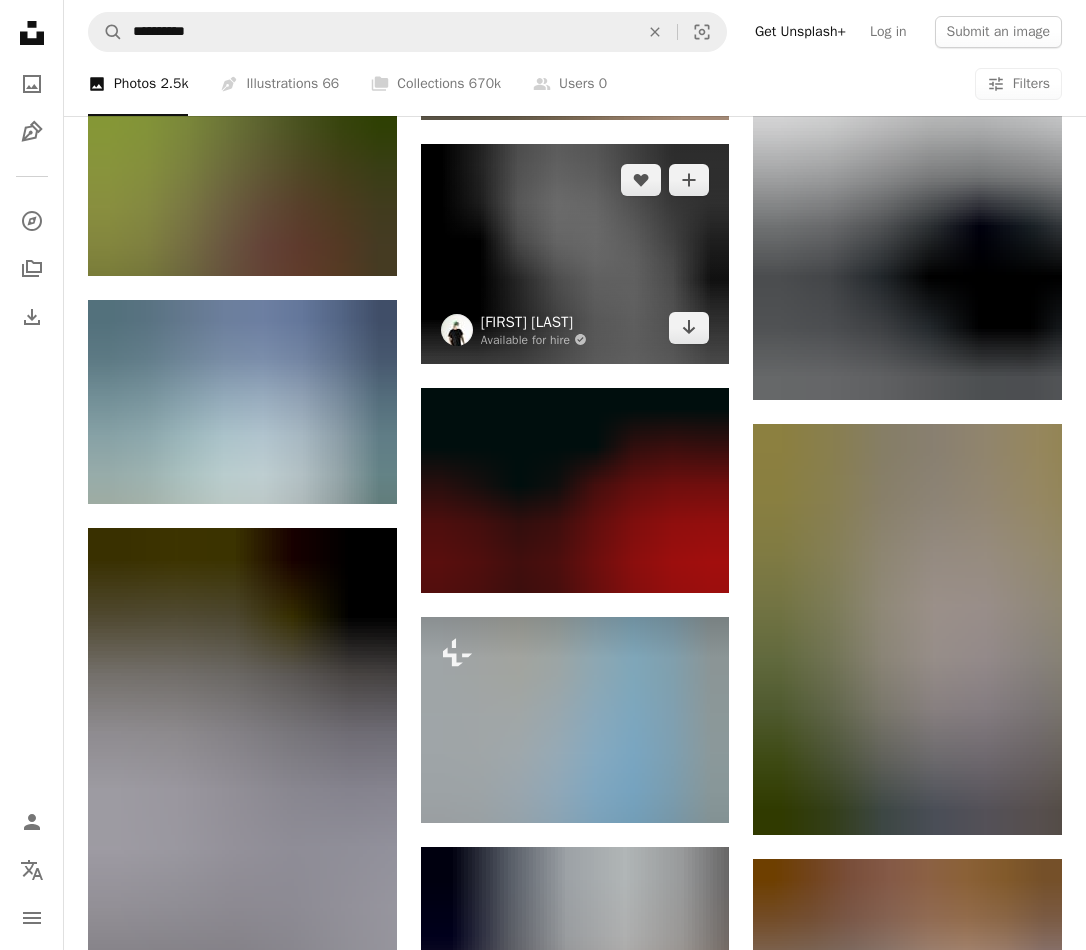 scroll, scrollTop: 12000, scrollLeft: 0, axis: vertical 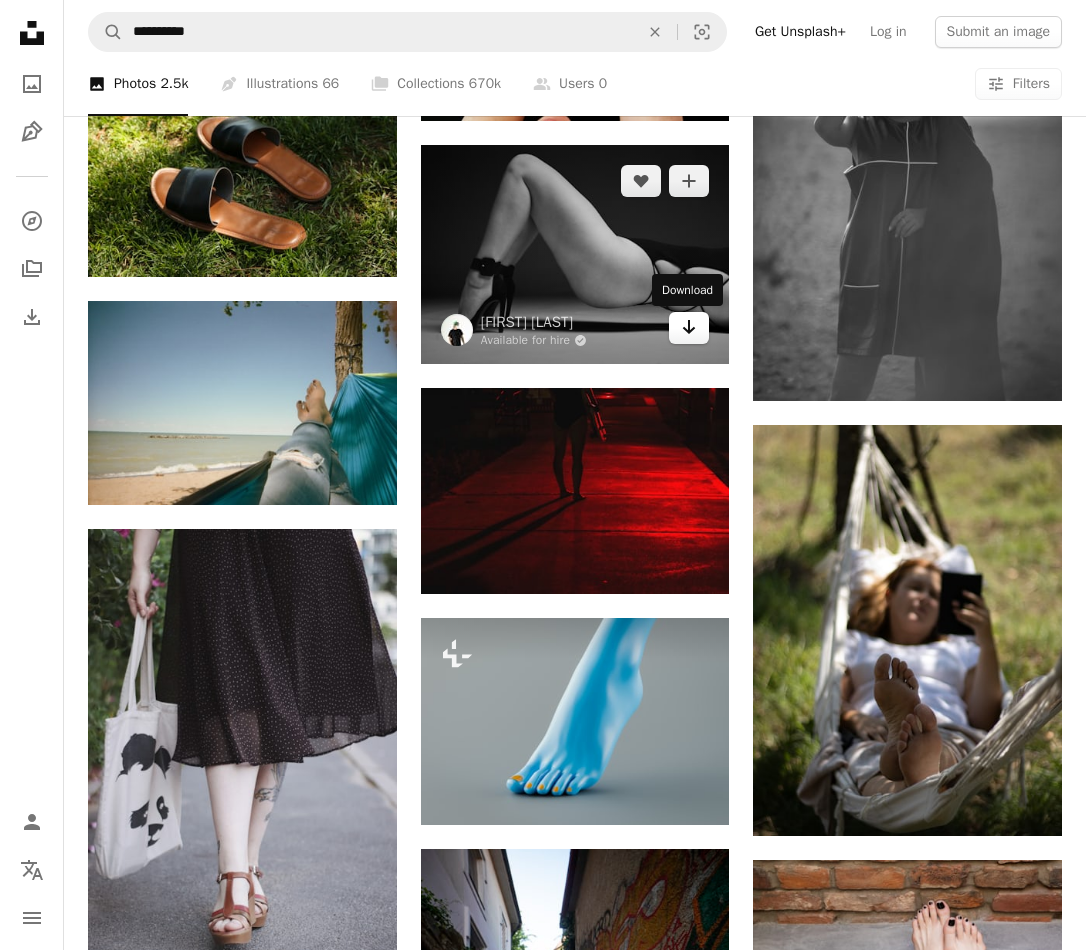 click on "Arrow pointing down" 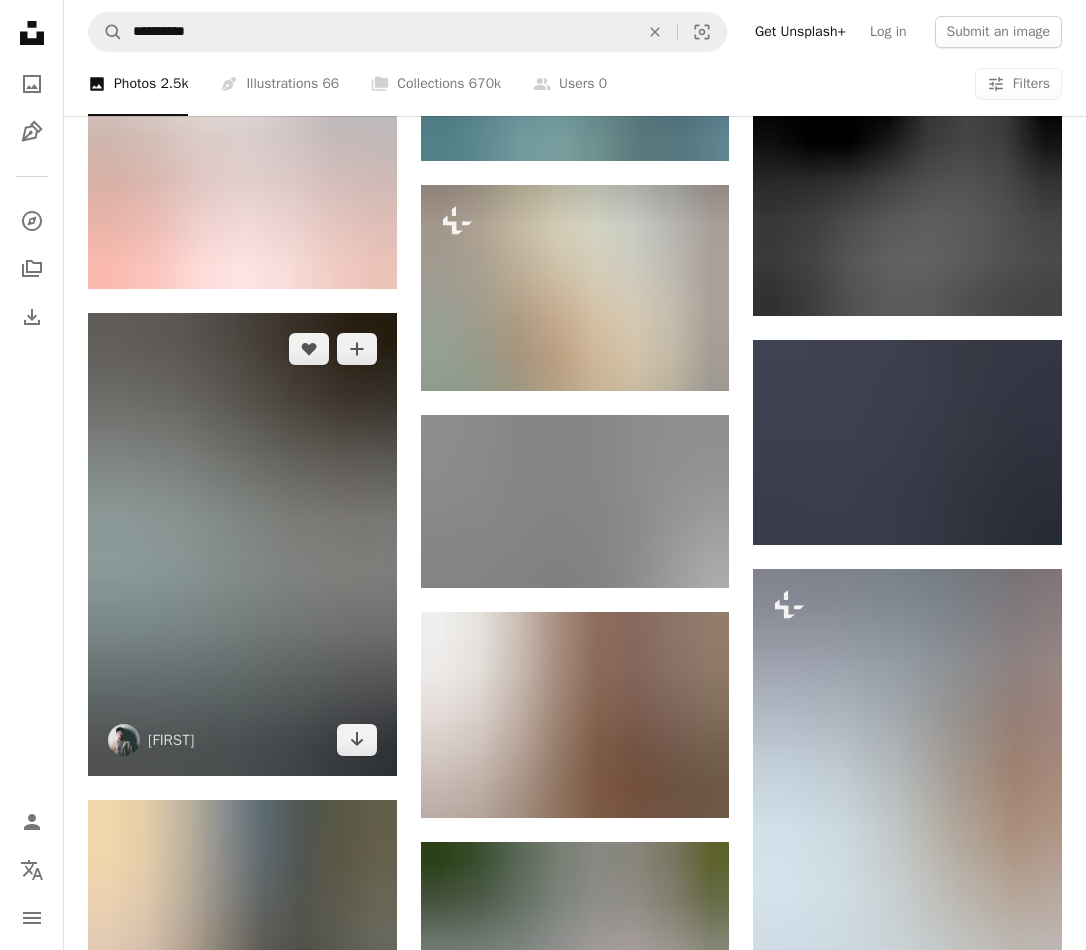scroll, scrollTop: 14700, scrollLeft: 0, axis: vertical 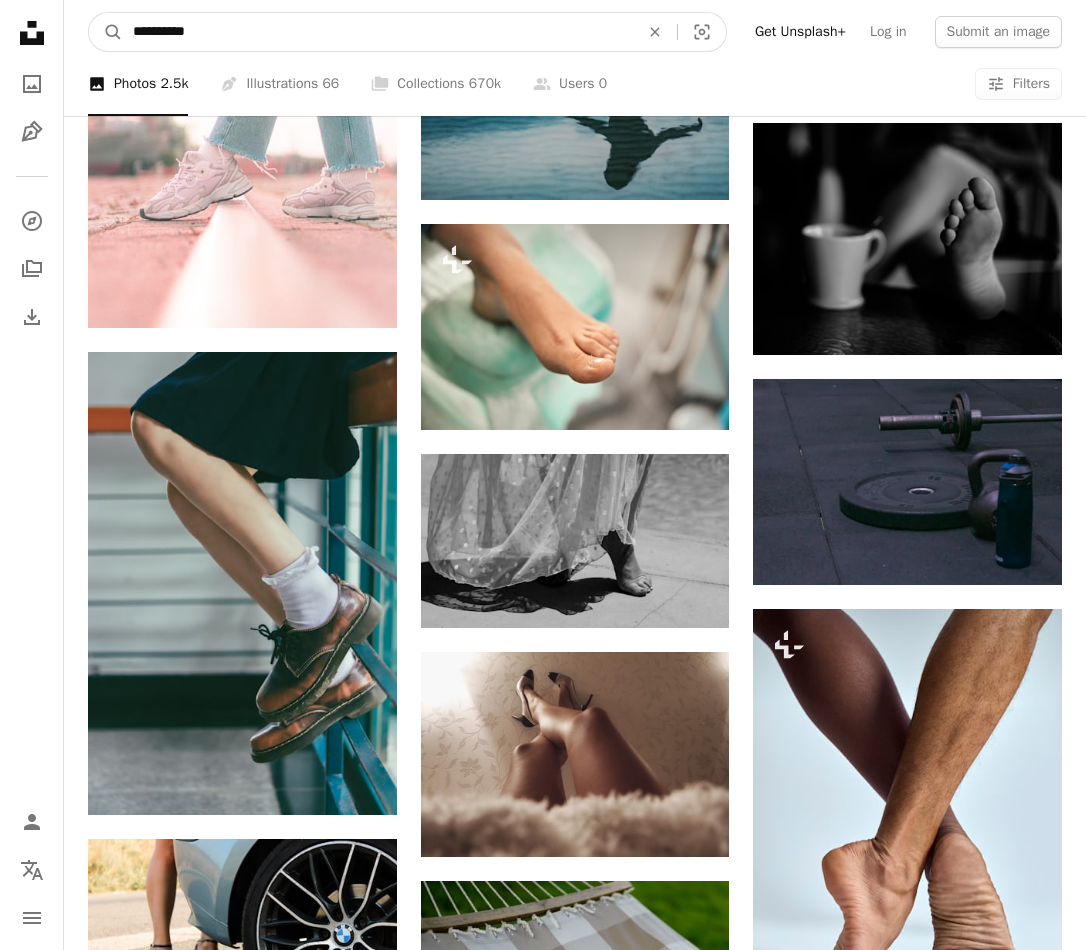 click on "**********" at bounding box center (543, -4926) 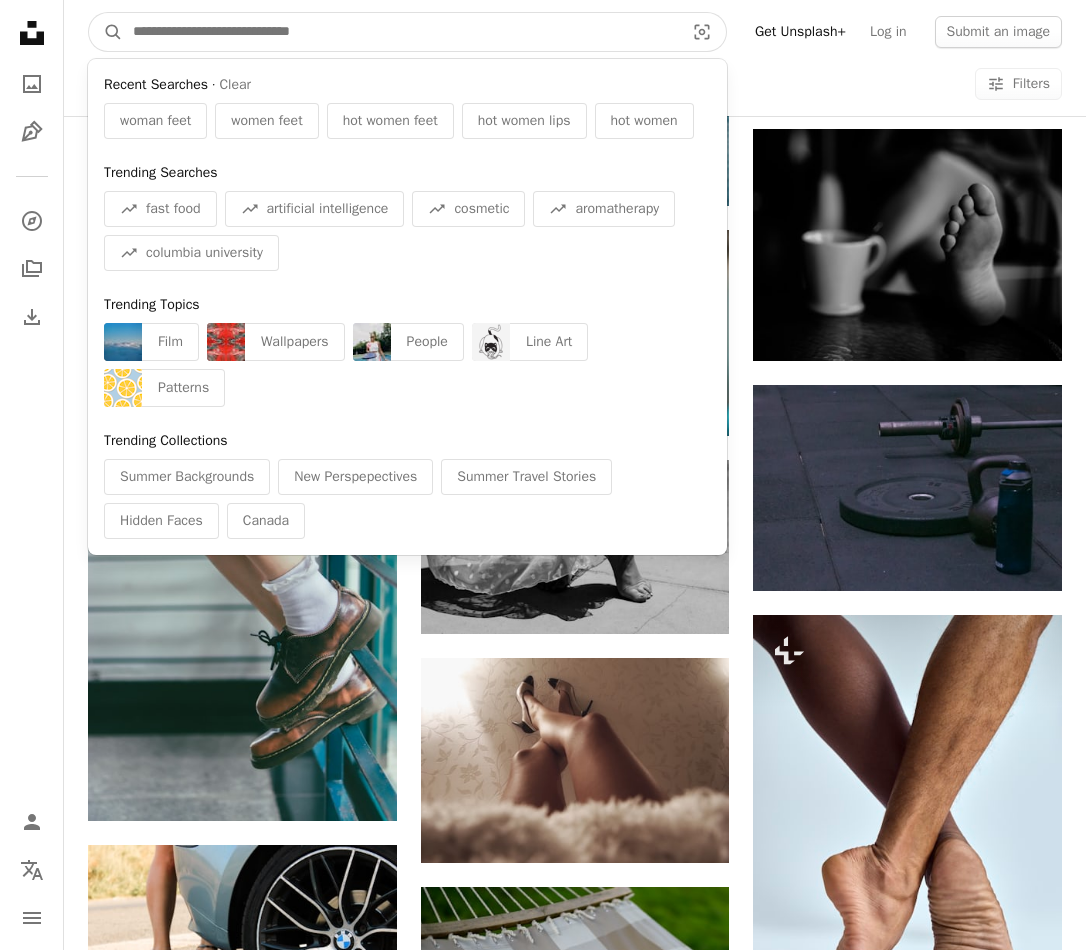 type on "*" 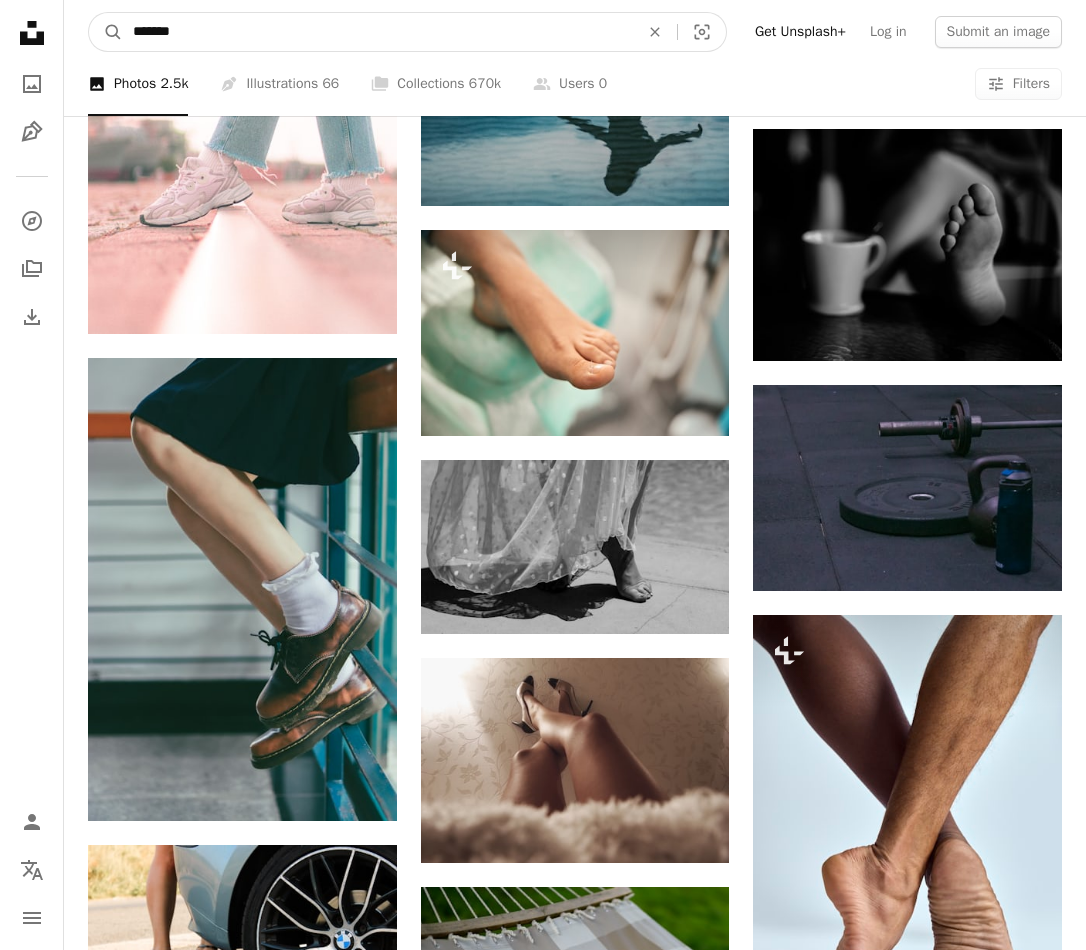 type on "********" 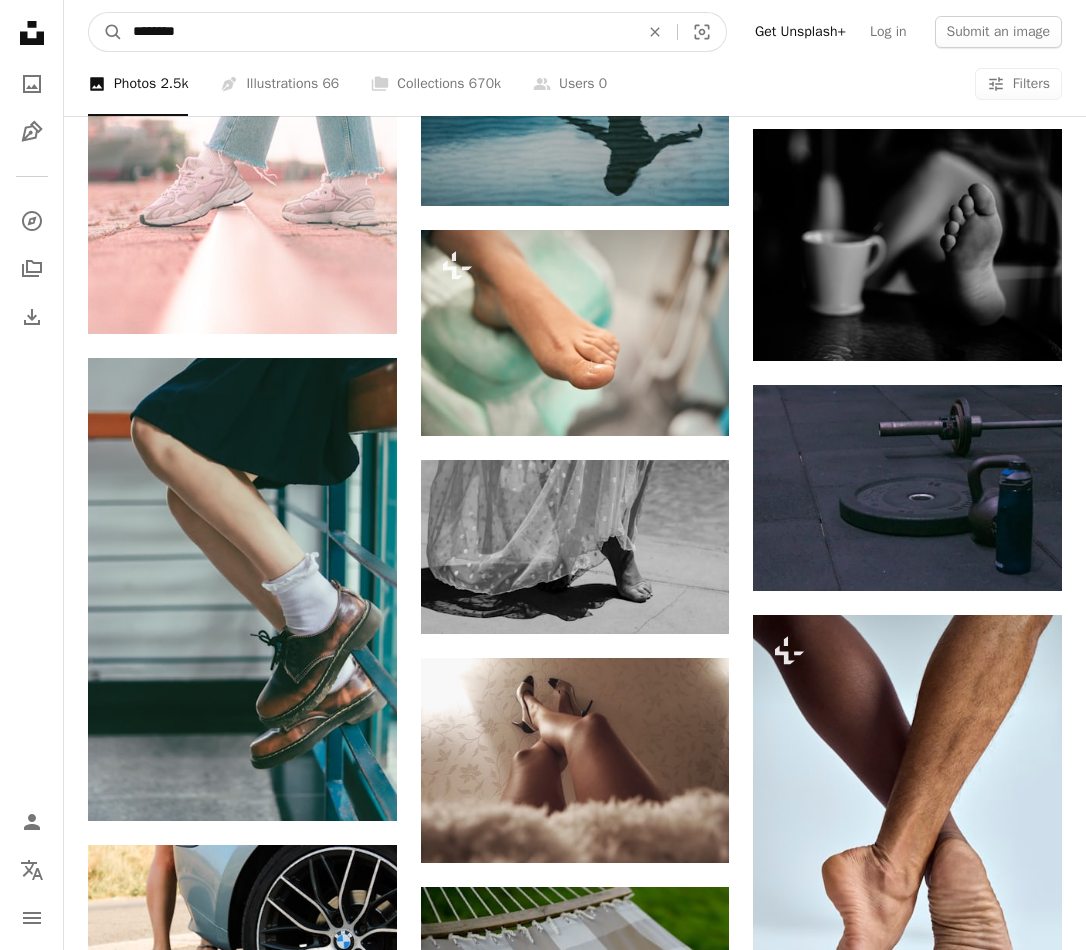 click on "A magnifying glass" at bounding box center (106, 32) 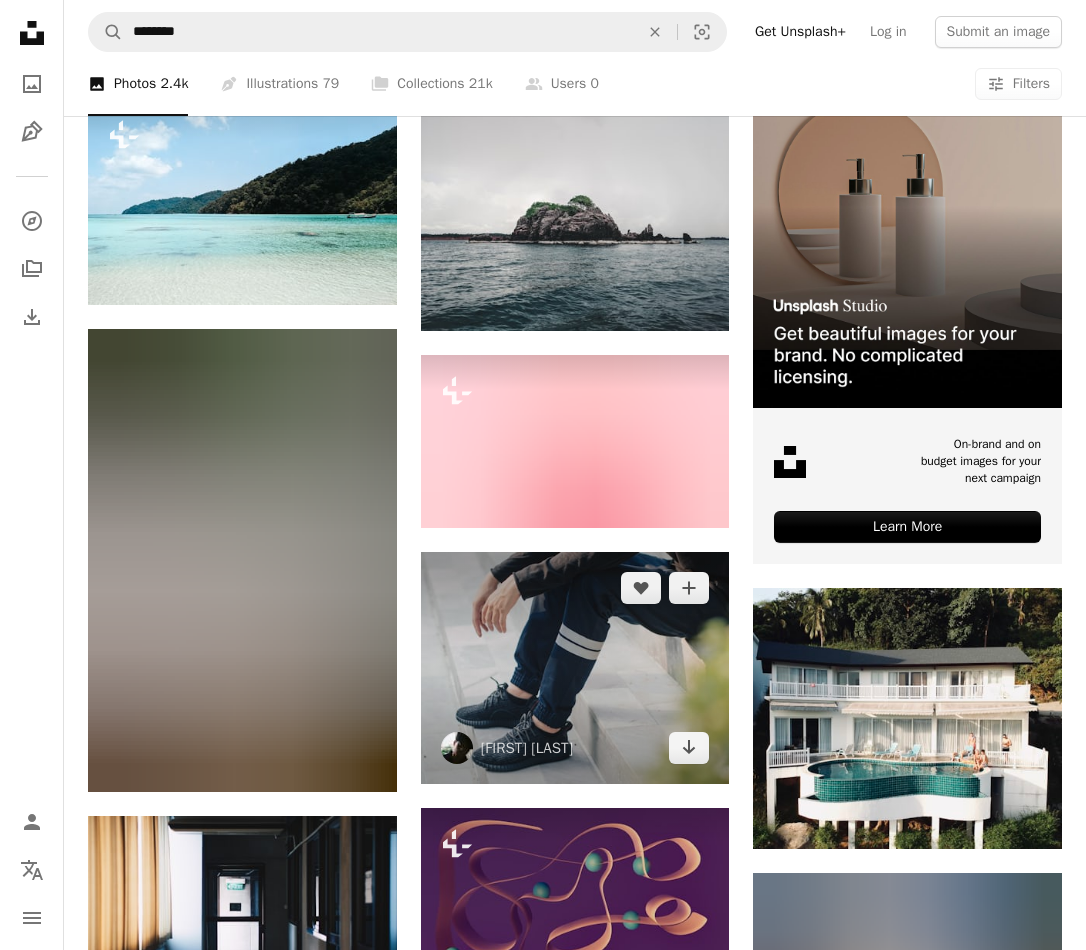 scroll, scrollTop: 0, scrollLeft: 0, axis: both 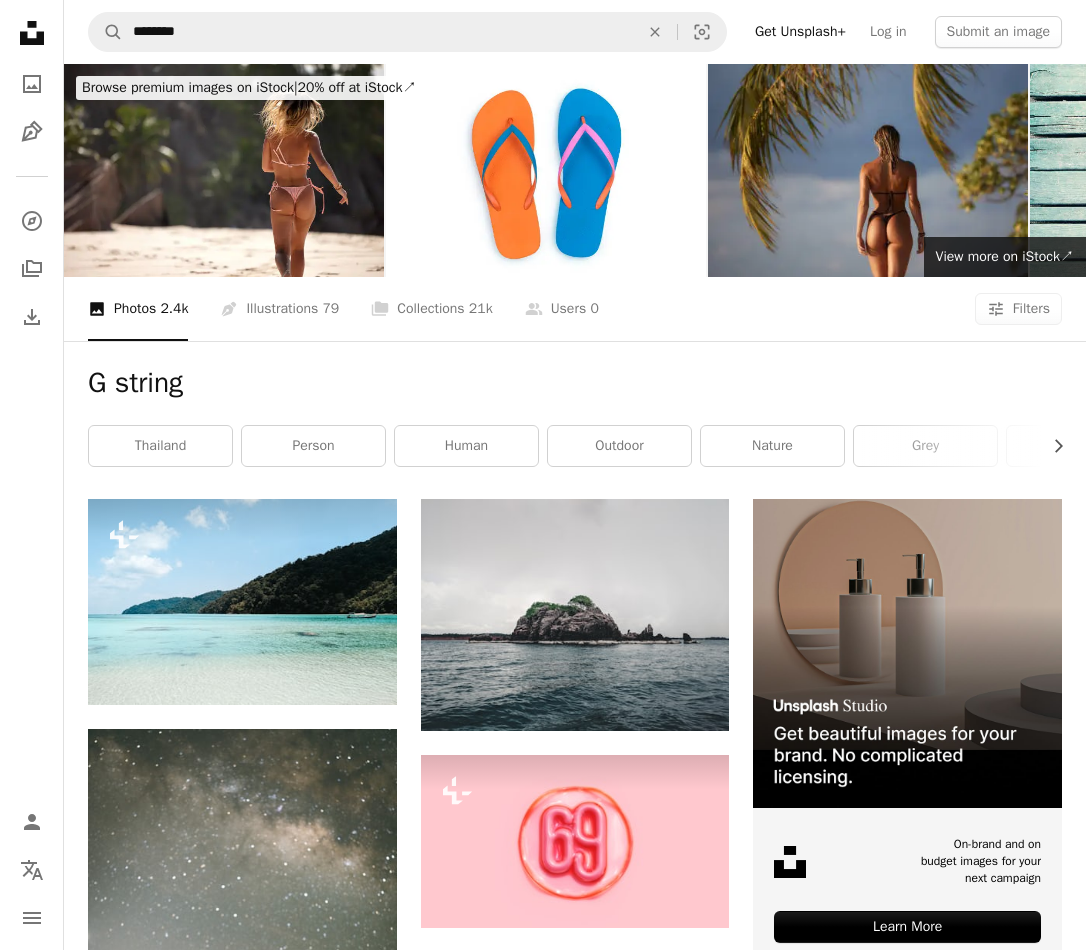 drag, startPoint x: 1006, startPoint y: 199, endPoint x: 1149, endPoint y: 199, distance: 143 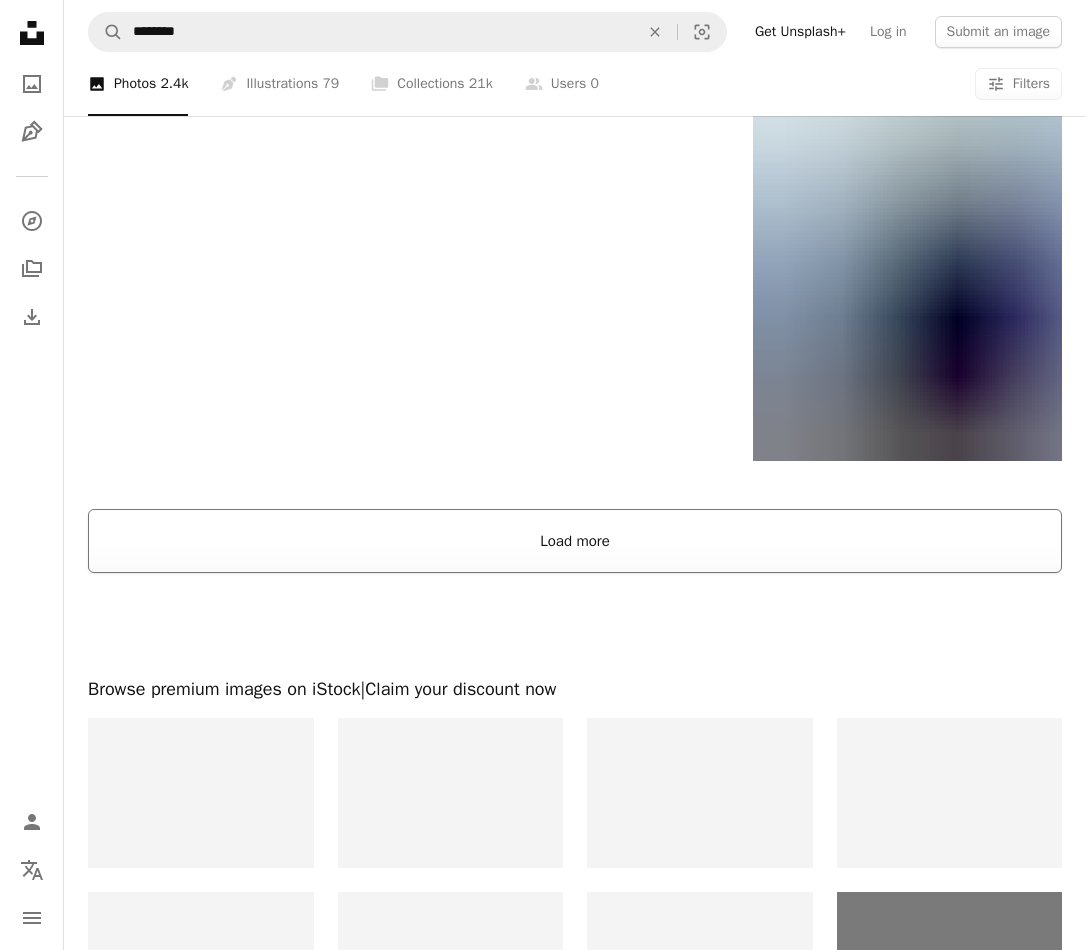 scroll, scrollTop: 2631, scrollLeft: 0, axis: vertical 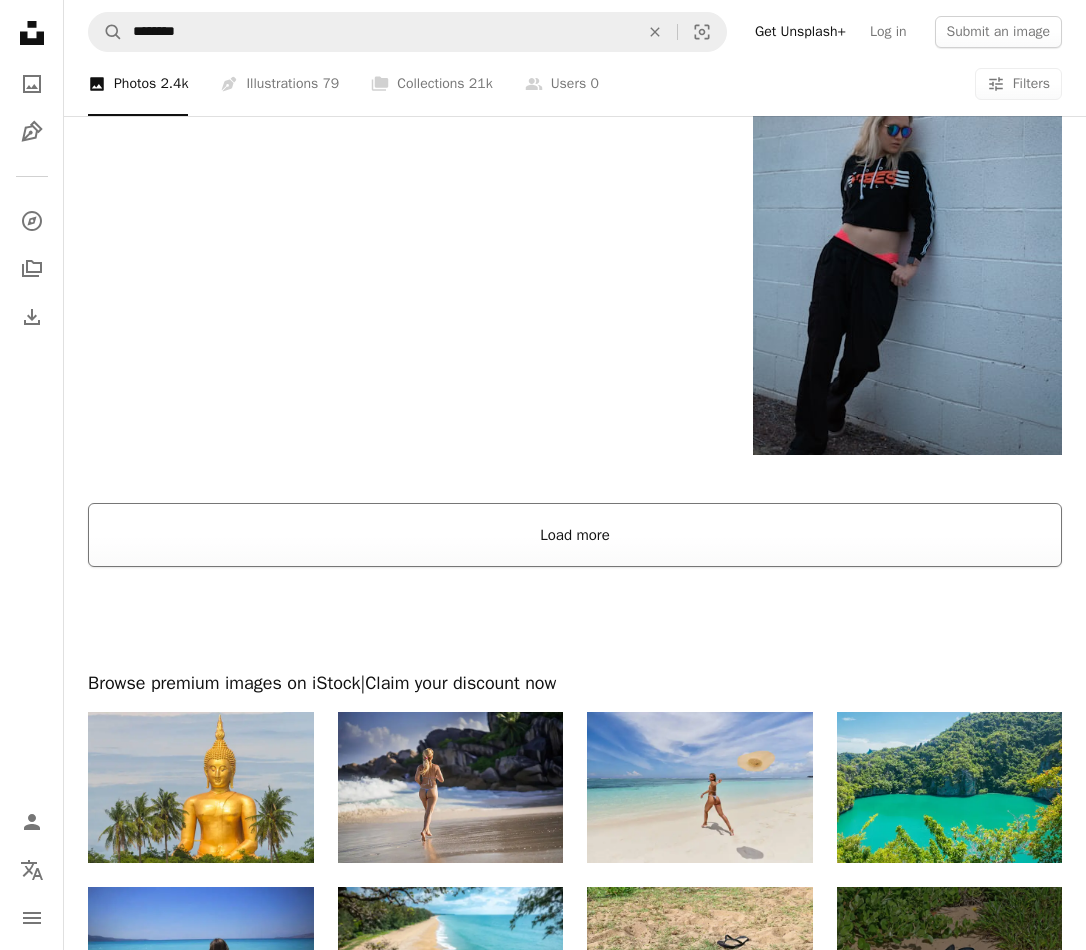 click on "Load more" at bounding box center (575, 535) 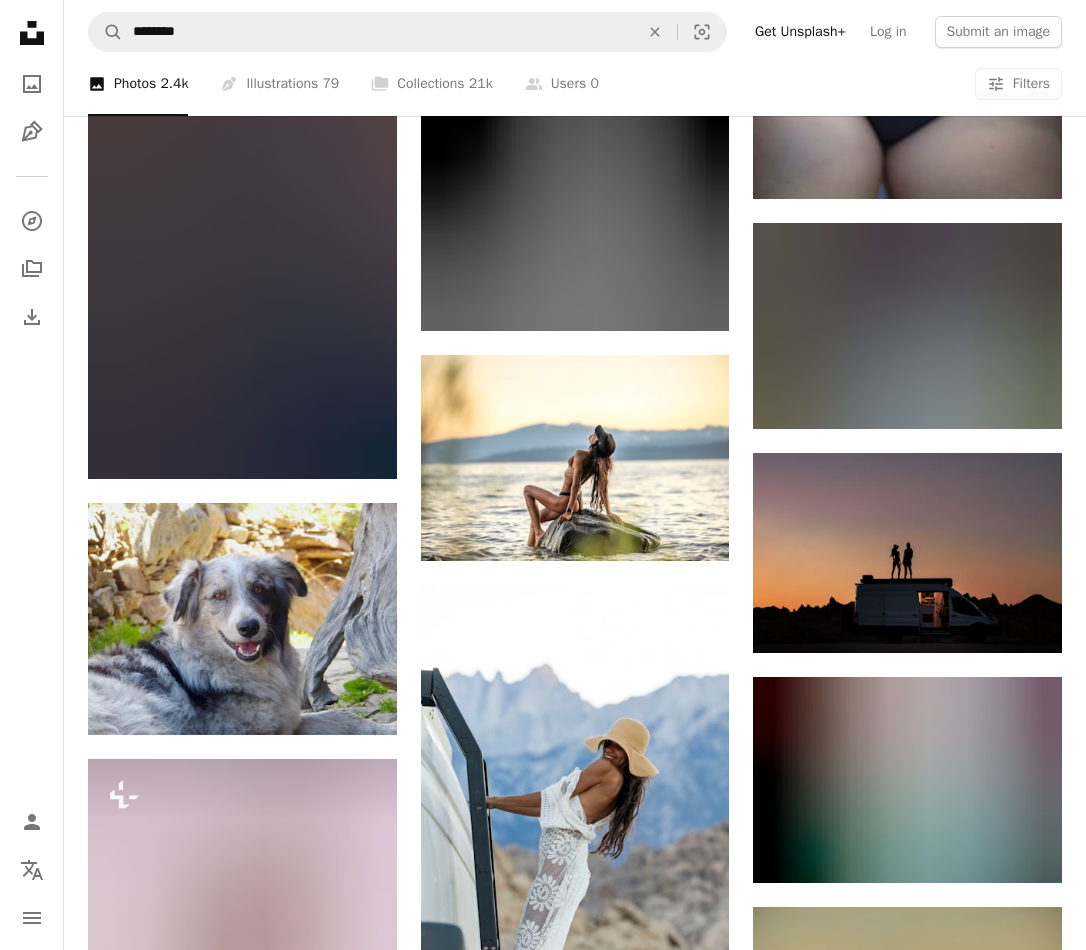 scroll, scrollTop: 4831, scrollLeft: 0, axis: vertical 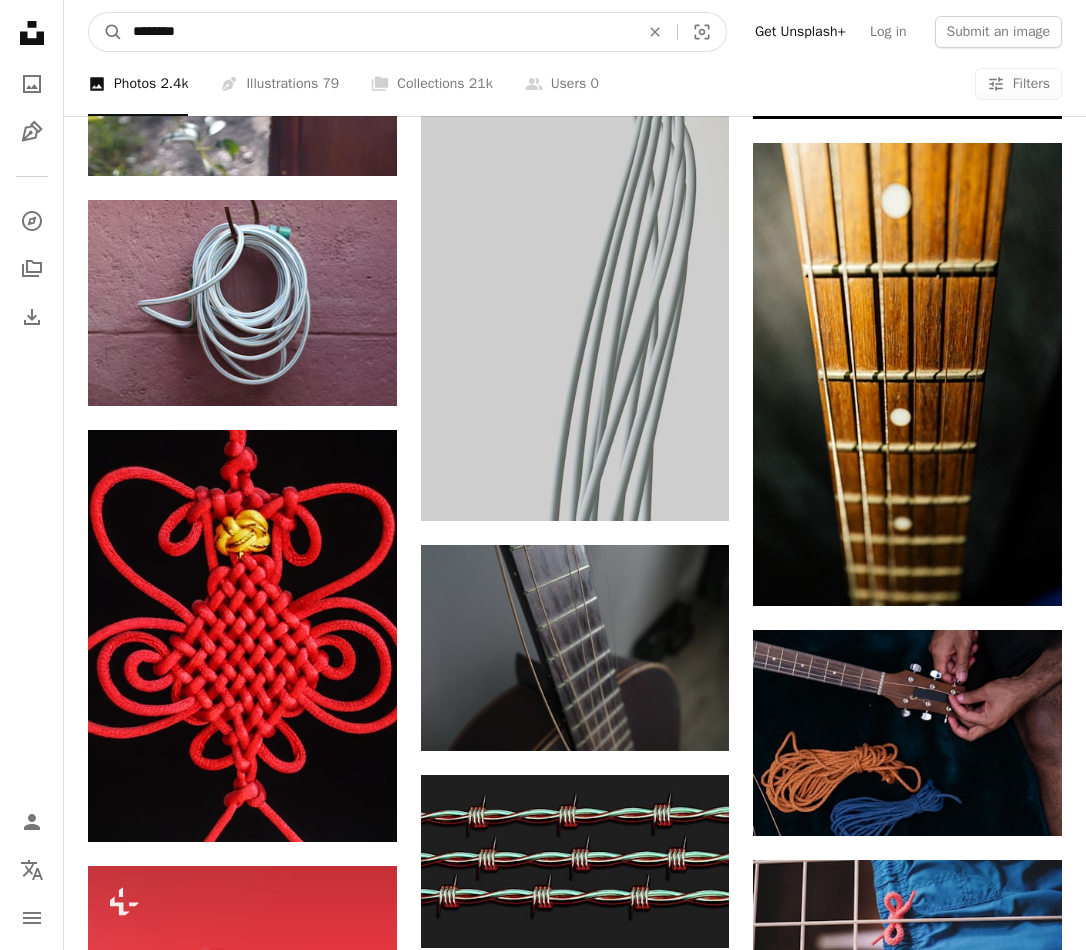 drag, startPoint x: 286, startPoint y: 32, endPoint x: -175, endPoint y: 18, distance: 461.21252 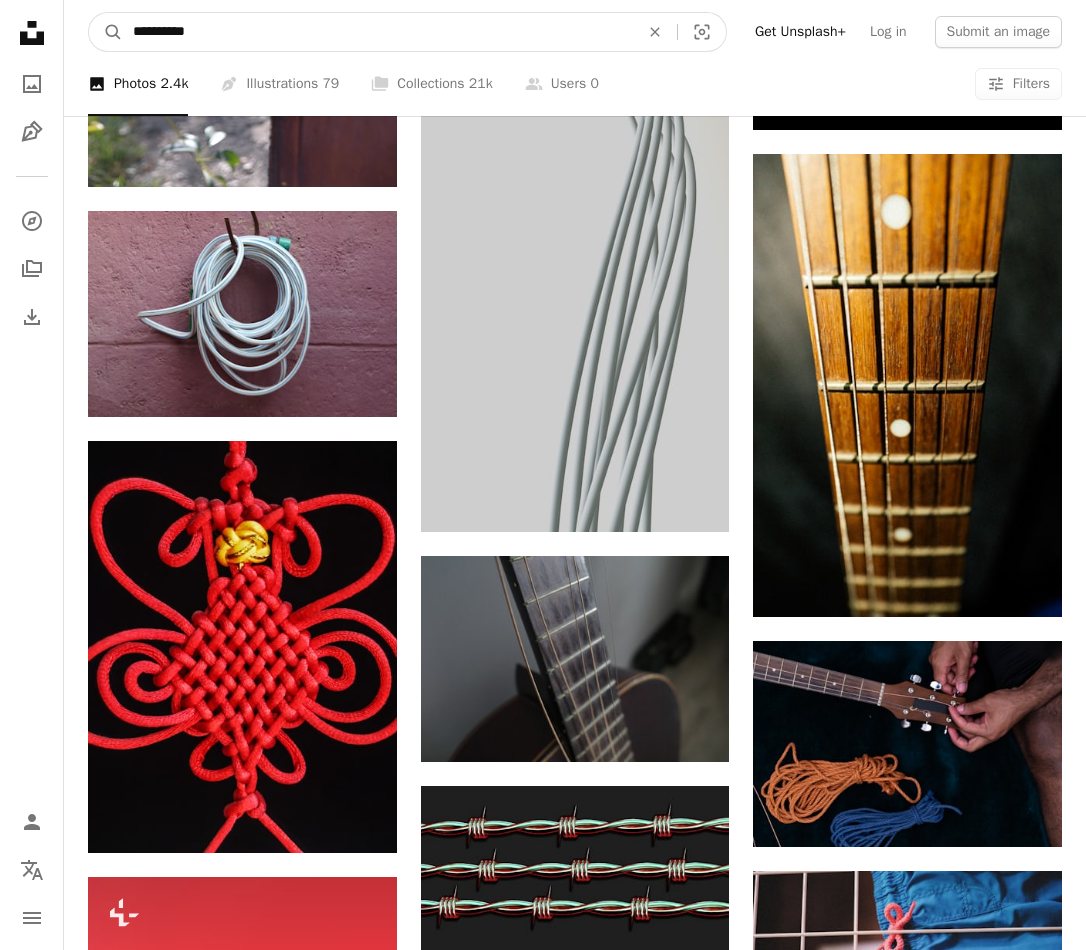 type on "**********" 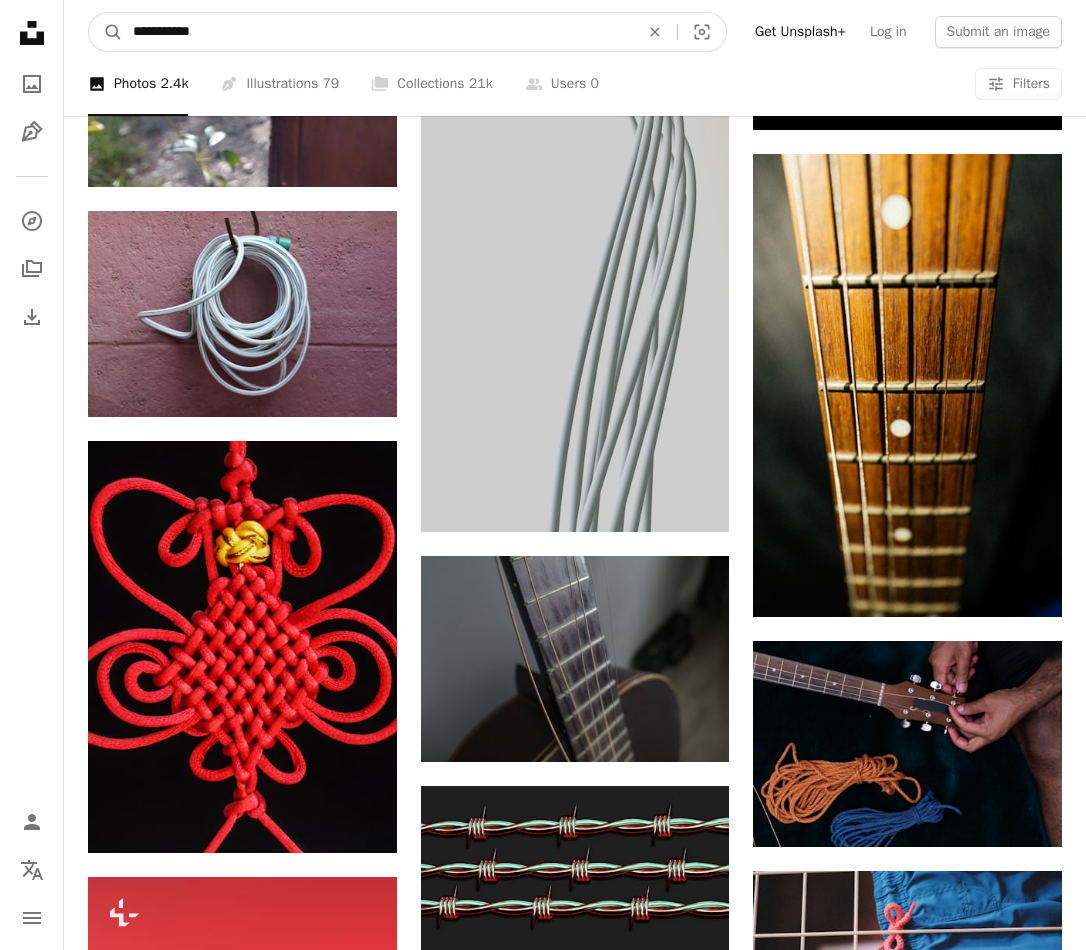 click on "A magnifying glass" at bounding box center [106, 32] 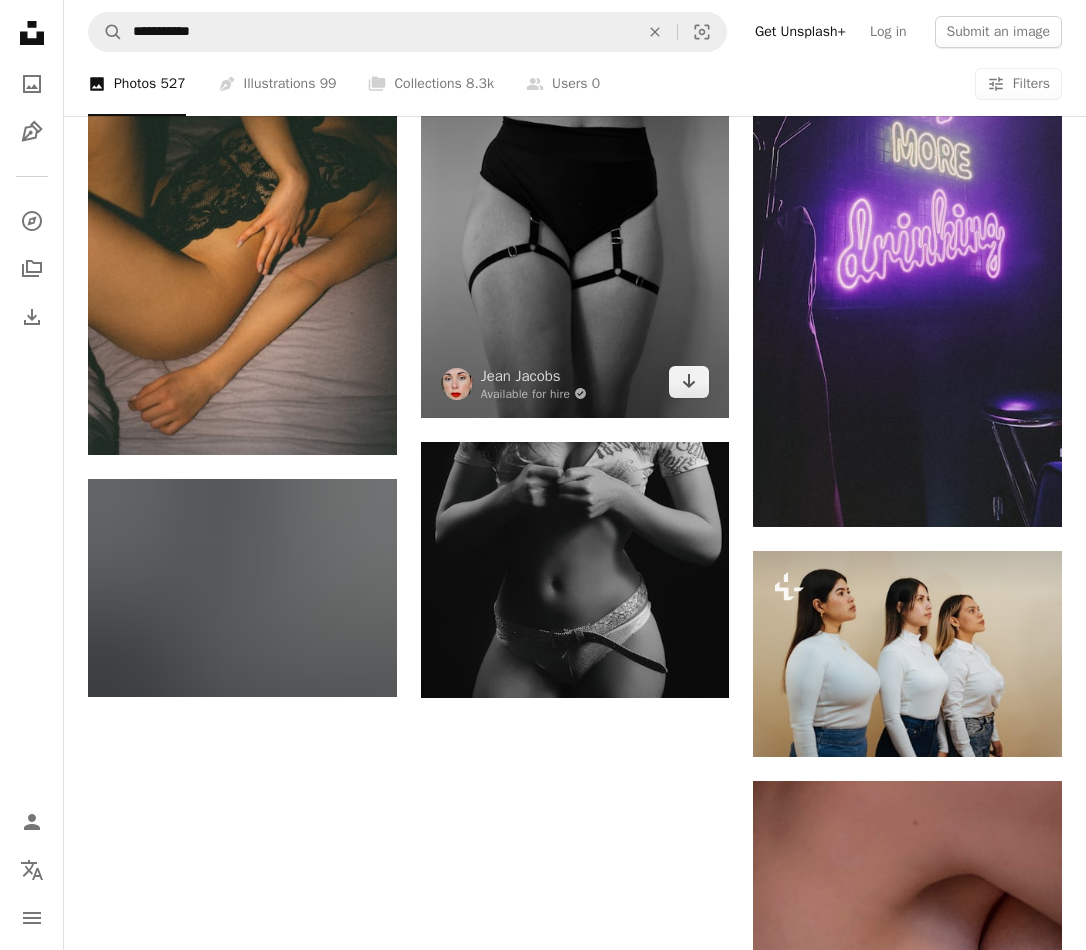 scroll, scrollTop: 2100, scrollLeft: 0, axis: vertical 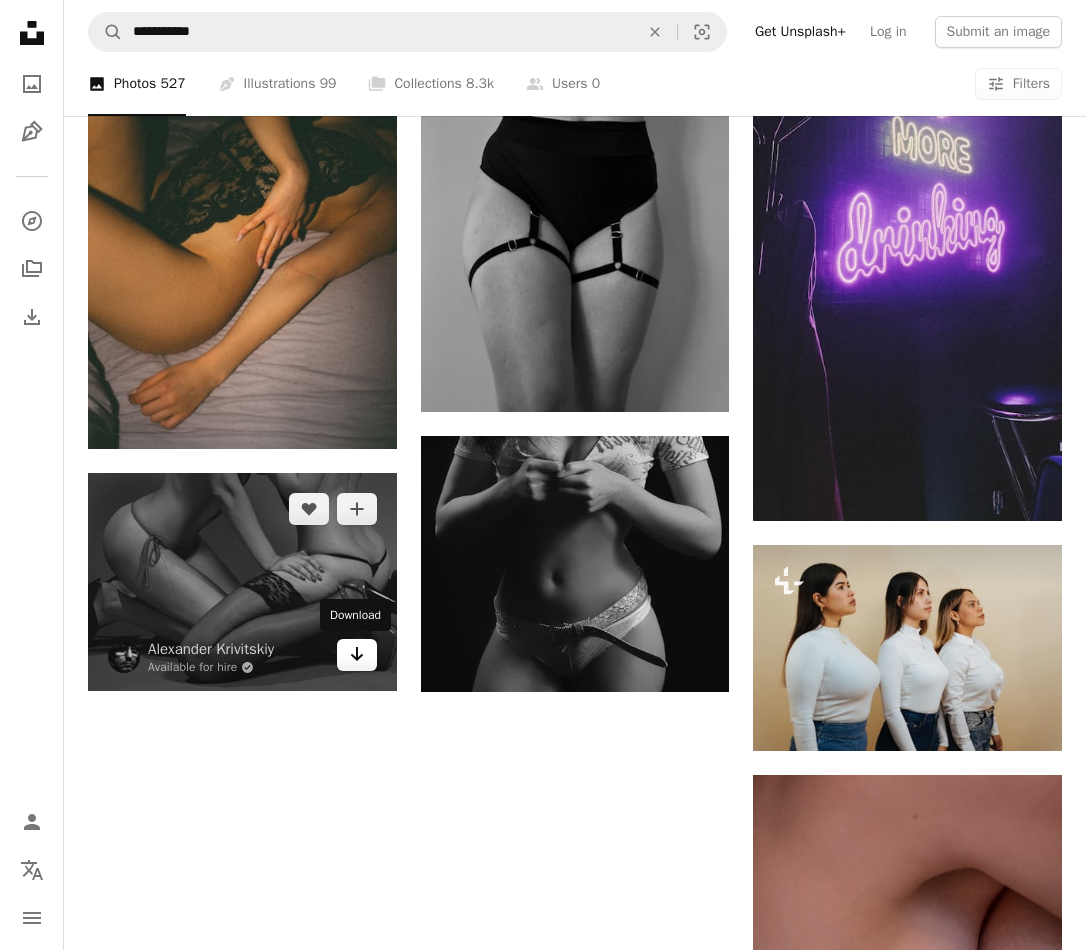 click on "Arrow pointing down" 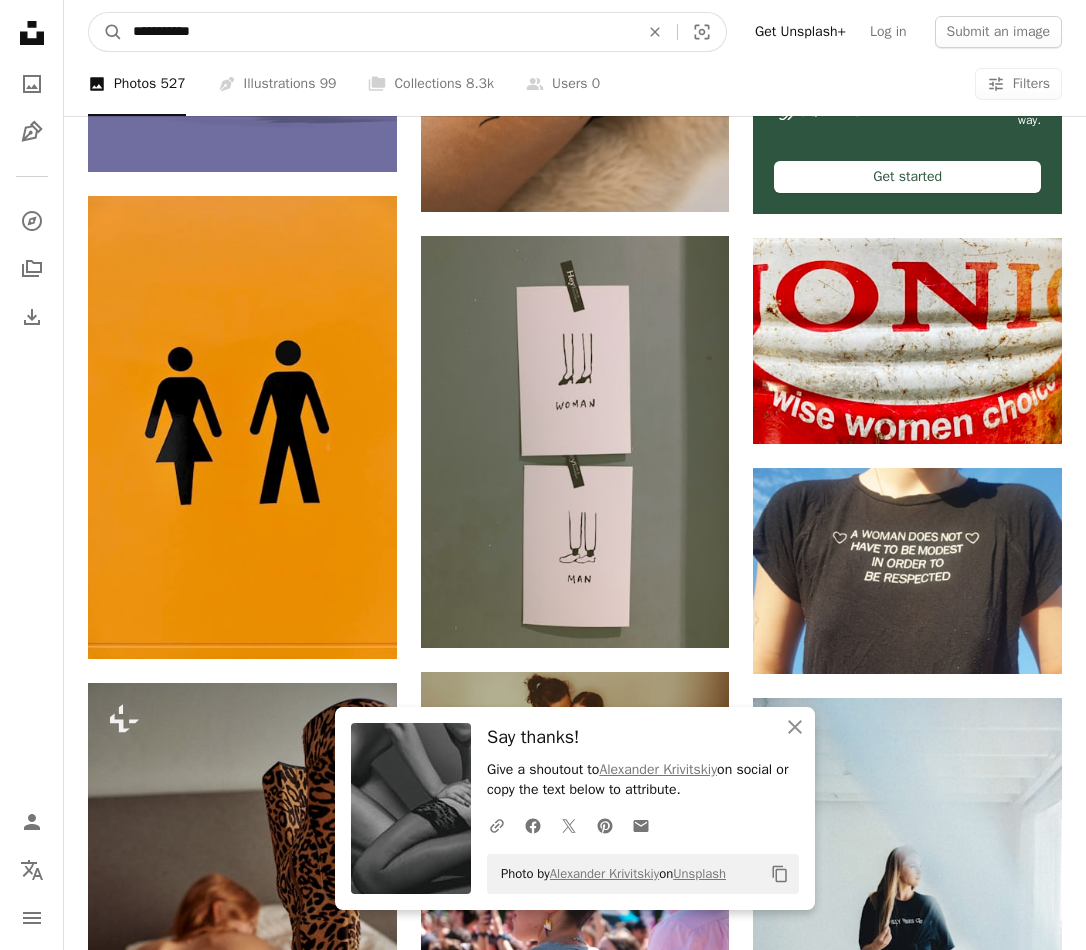 drag, startPoint x: 212, startPoint y: 25, endPoint x: -148, endPoint y: -10, distance: 361.6974 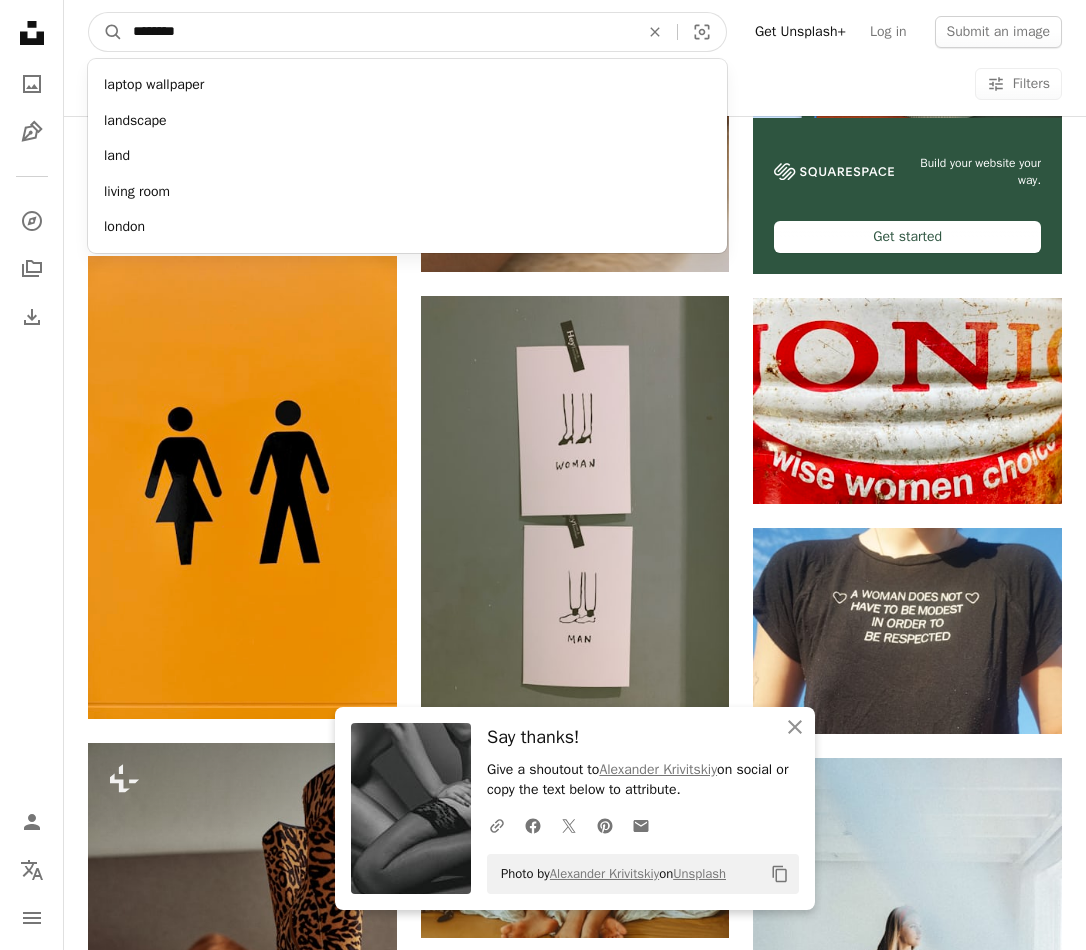 type on "********" 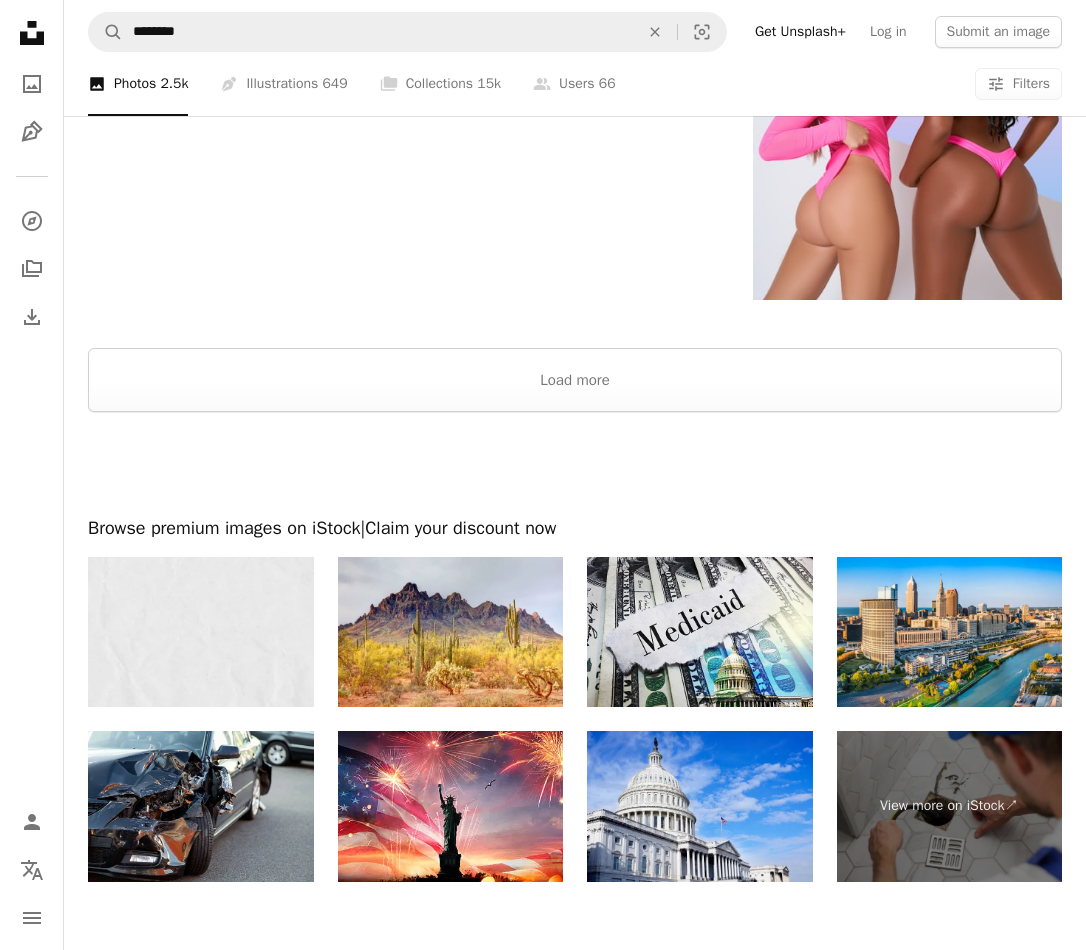 scroll, scrollTop: 3200, scrollLeft: 0, axis: vertical 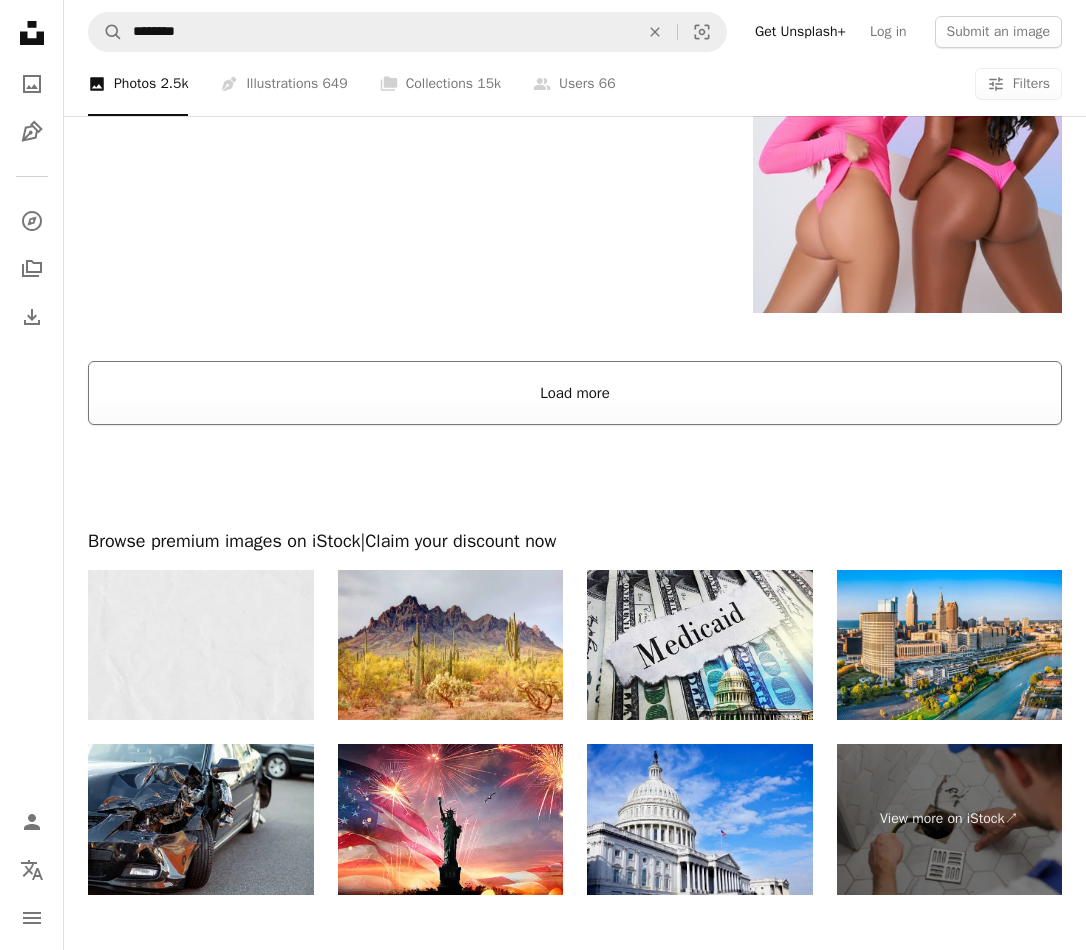 click on "Load more" at bounding box center [575, 393] 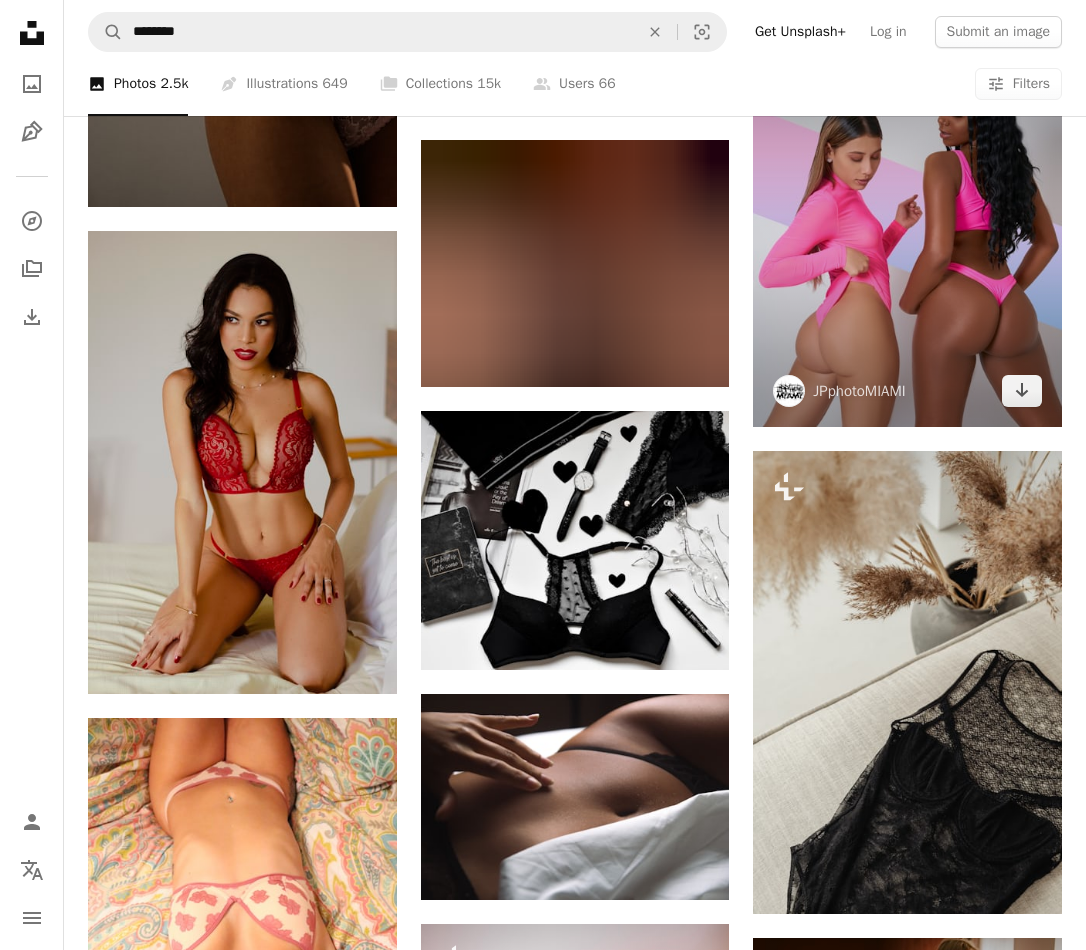 scroll, scrollTop: 2900, scrollLeft: 0, axis: vertical 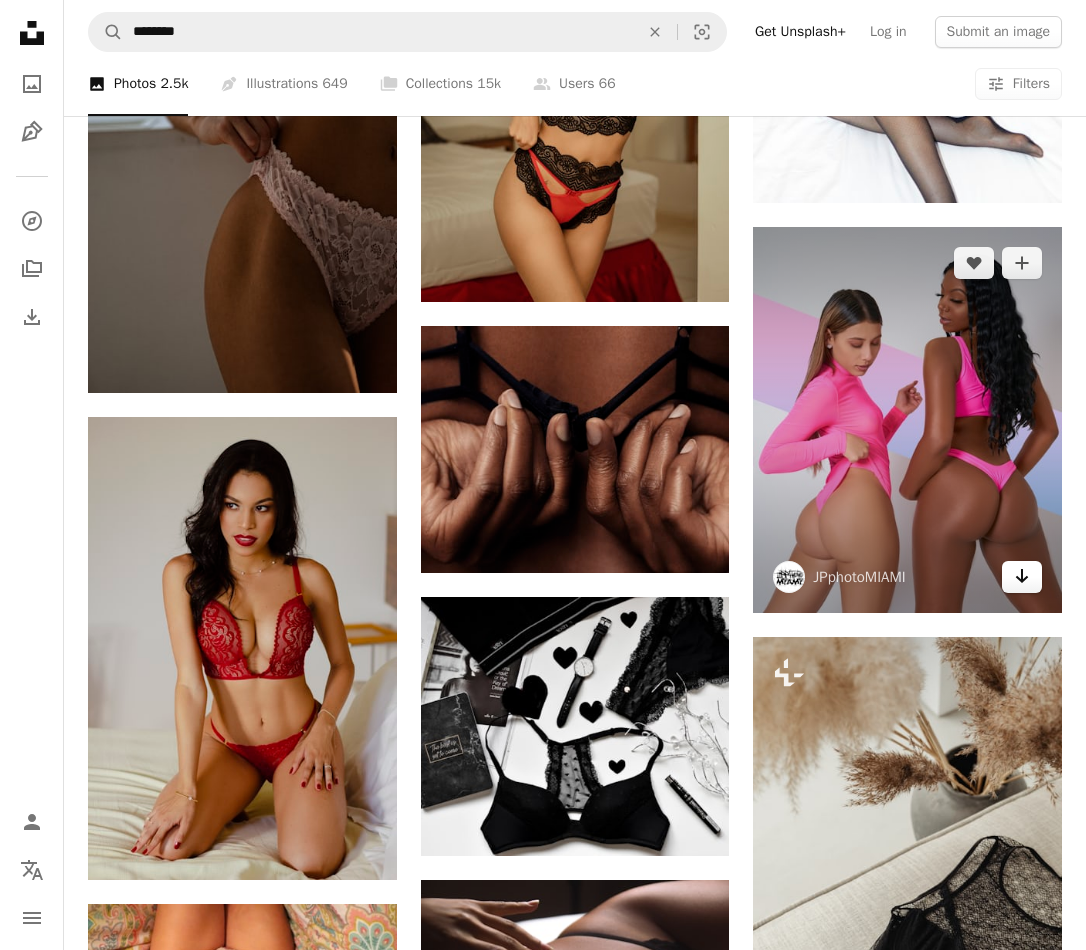 click on "Arrow pointing down" at bounding box center [1022, 577] 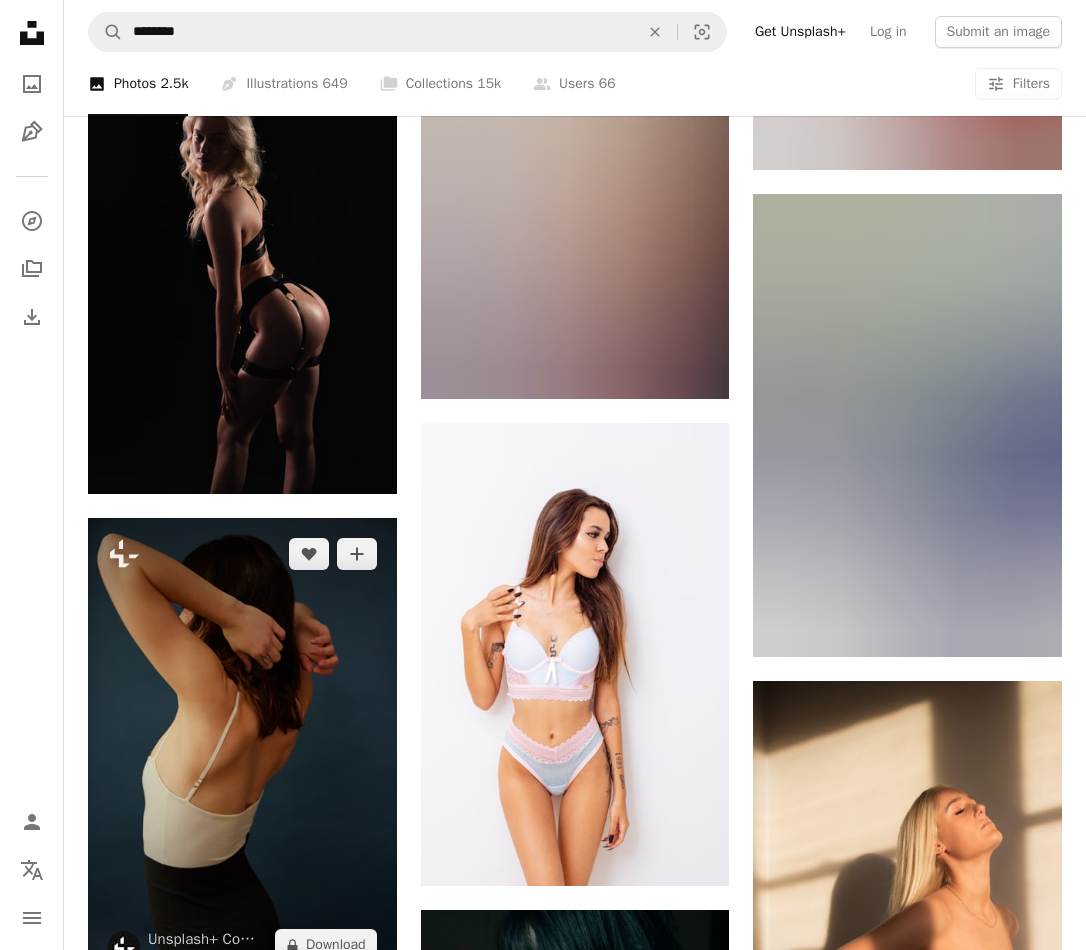 scroll, scrollTop: 13000, scrollLeft: 0, axis: vertical 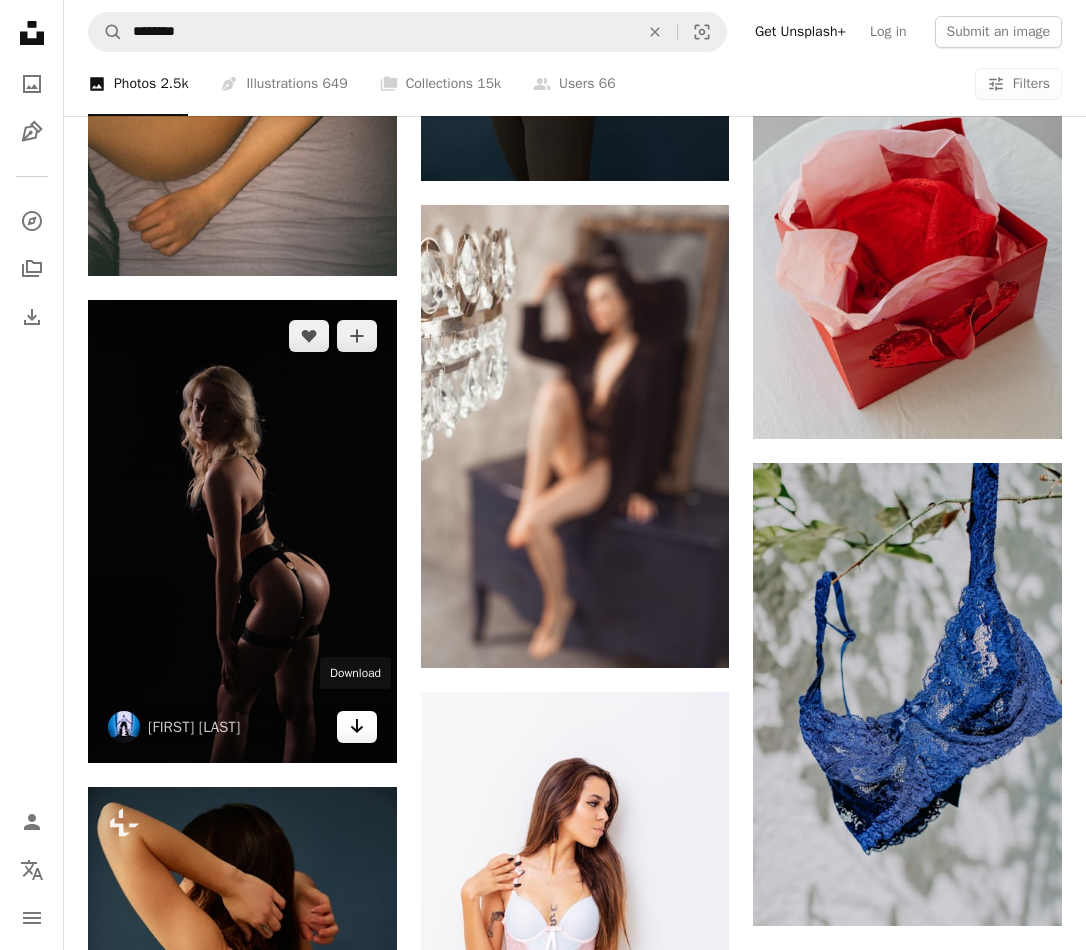 click 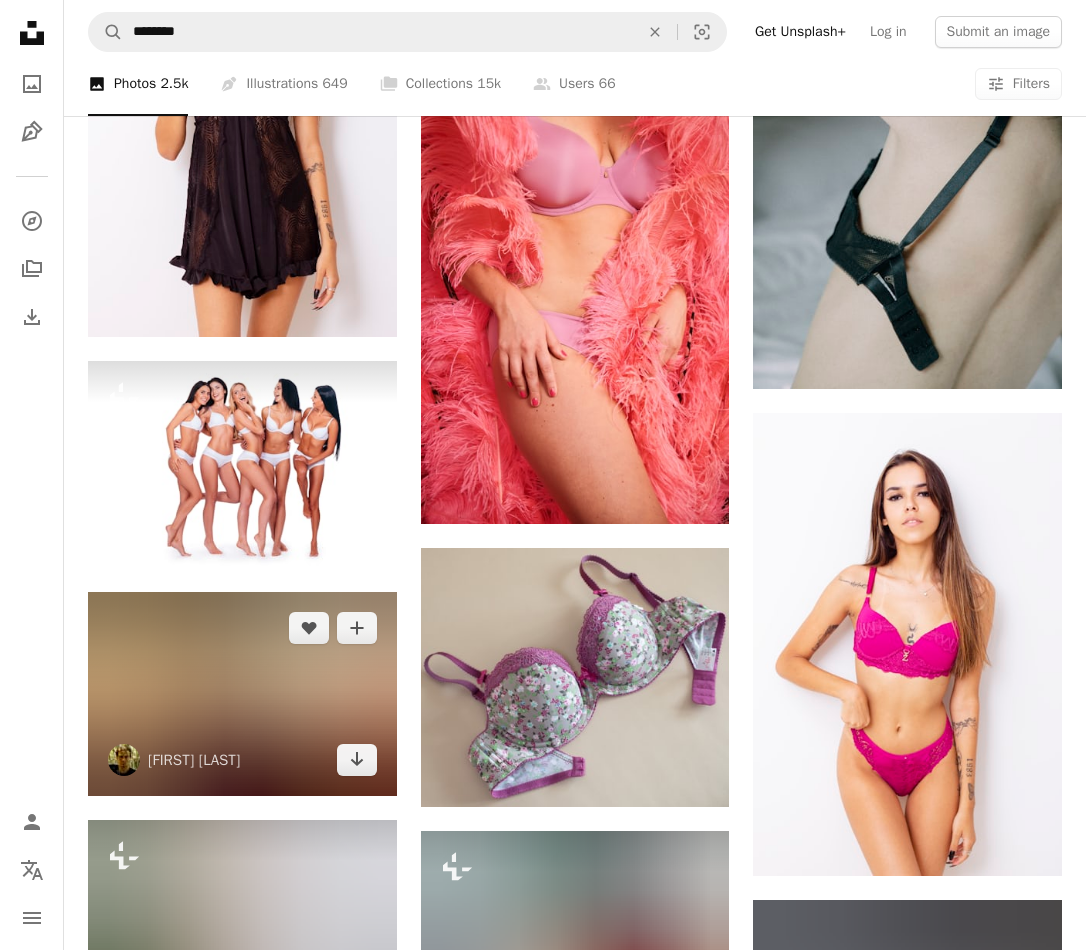 scroll, scrollTop: 17800, scrollLeft: 0, axis: vertical 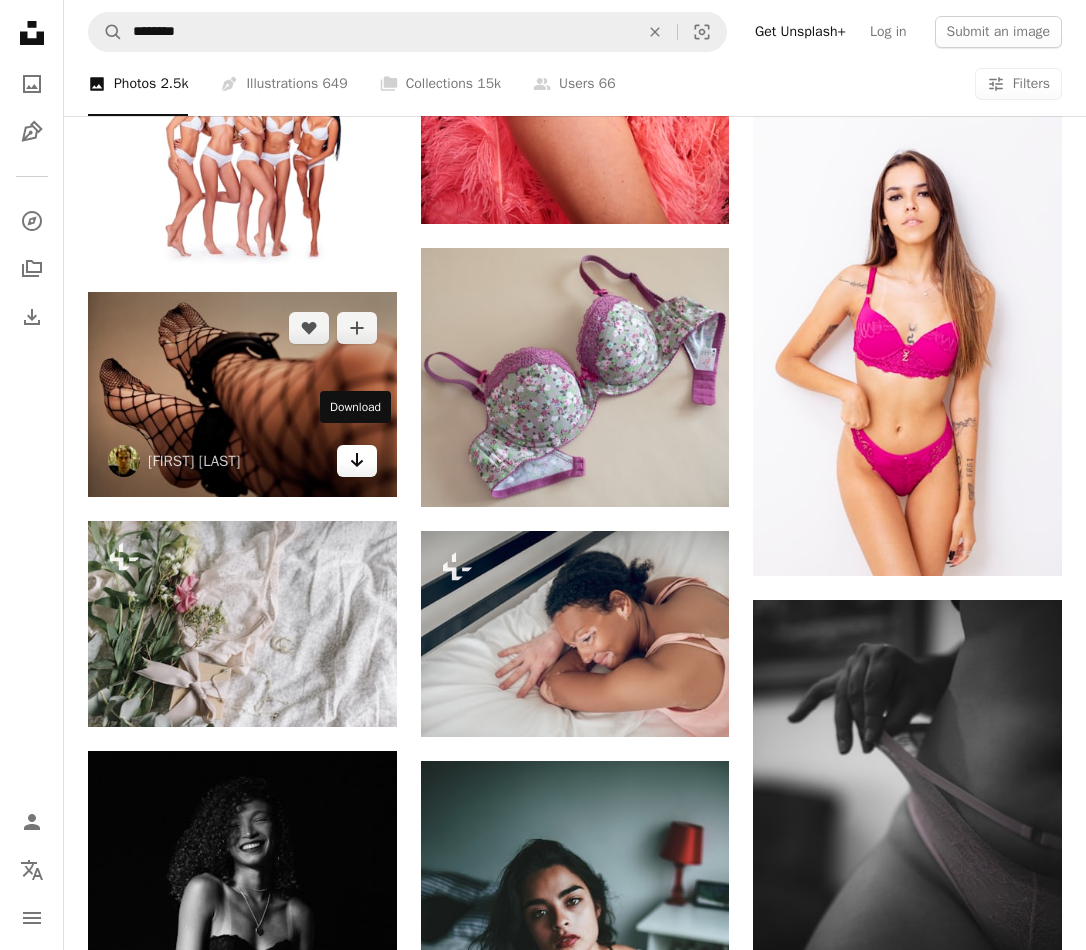 click on "Arrow pointing down" 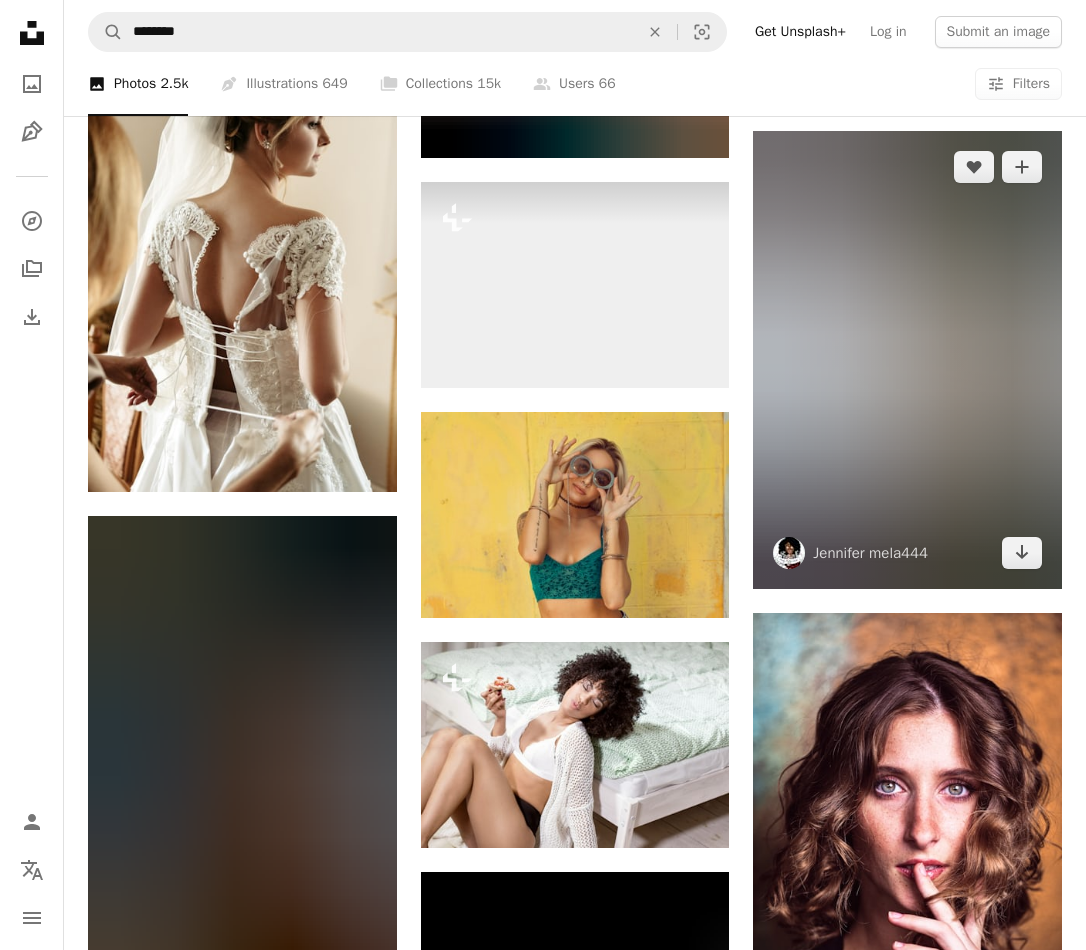 scroll, scrollTop: 39500, scrollLeft: 0, axis: vertical 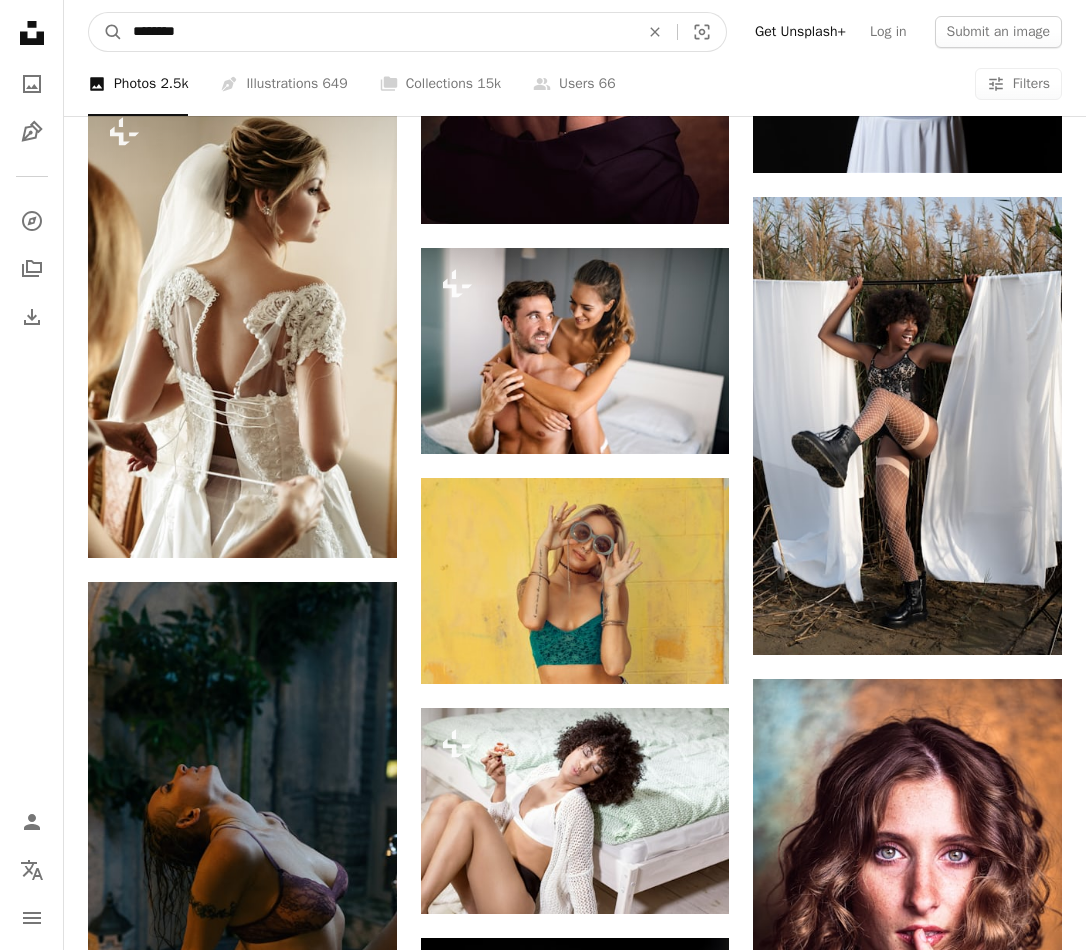 drag, startPoint x: 240, startPoint y: 31, endPoint x: -106, endPoint y: 36, distance: 346.03613 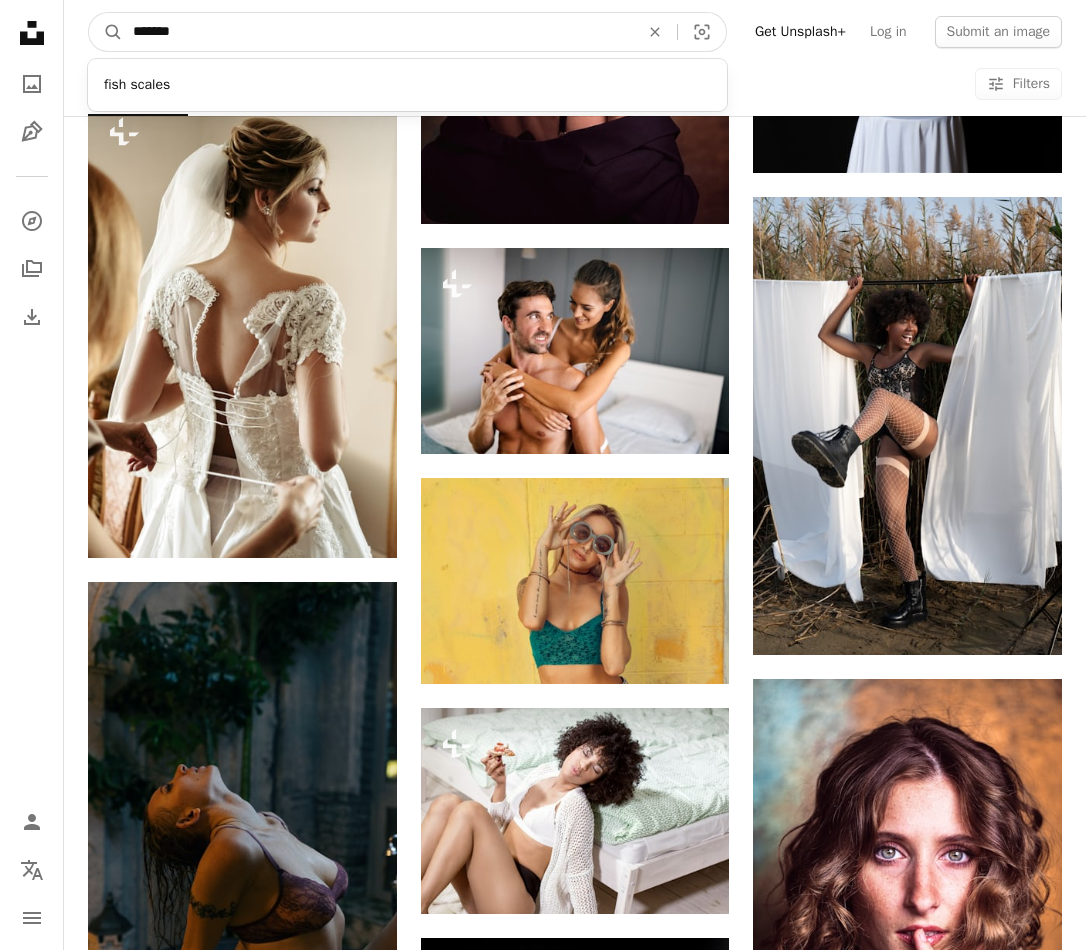 type on "********" 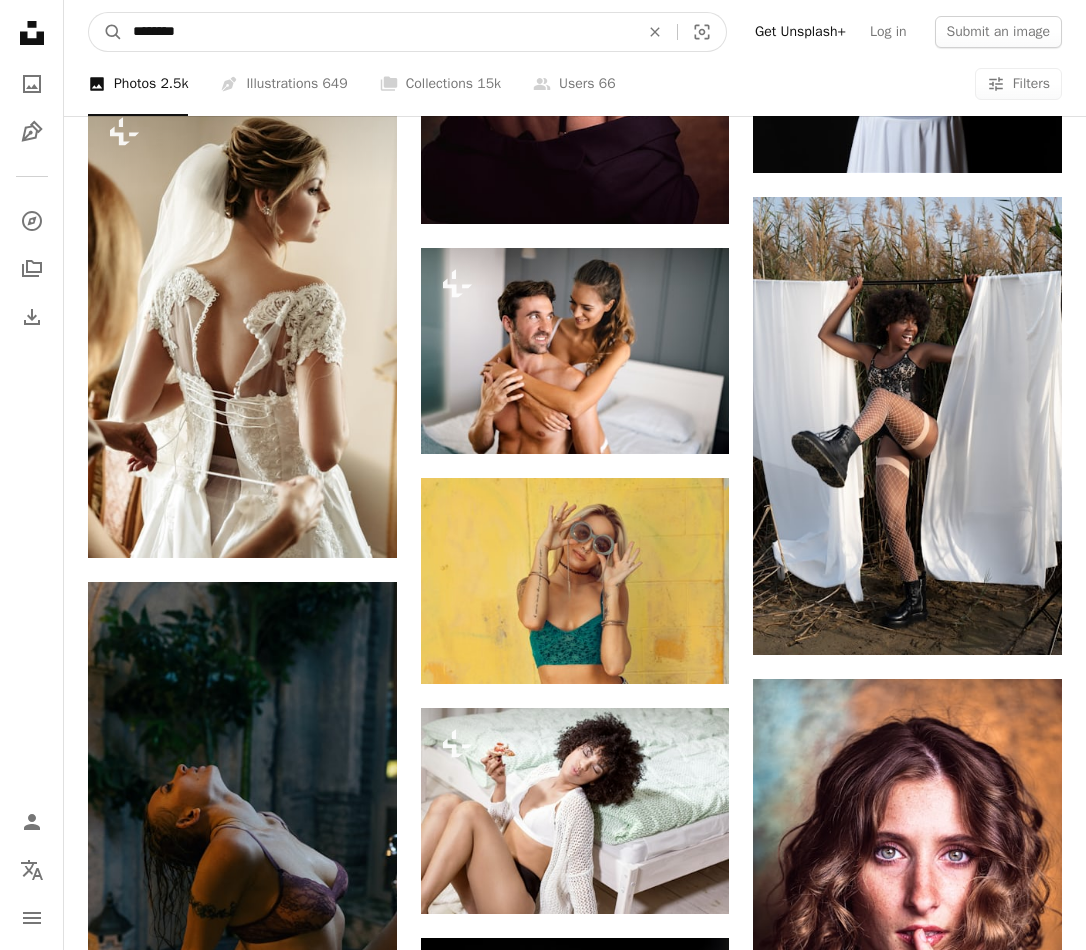 click on "A magnifying glass" at bounding box center (106, 32) 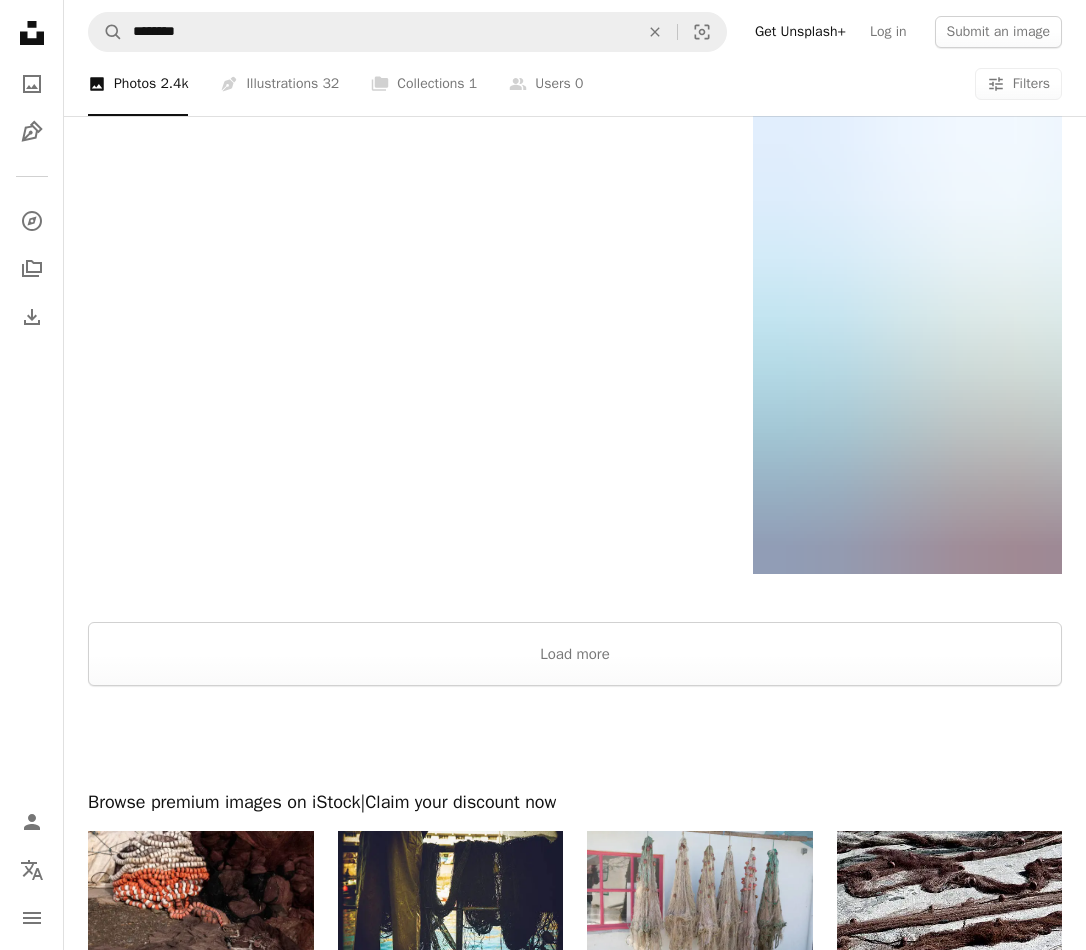 scroll, scrollTop: 2800, scrollLeft: 0, axis: vertical 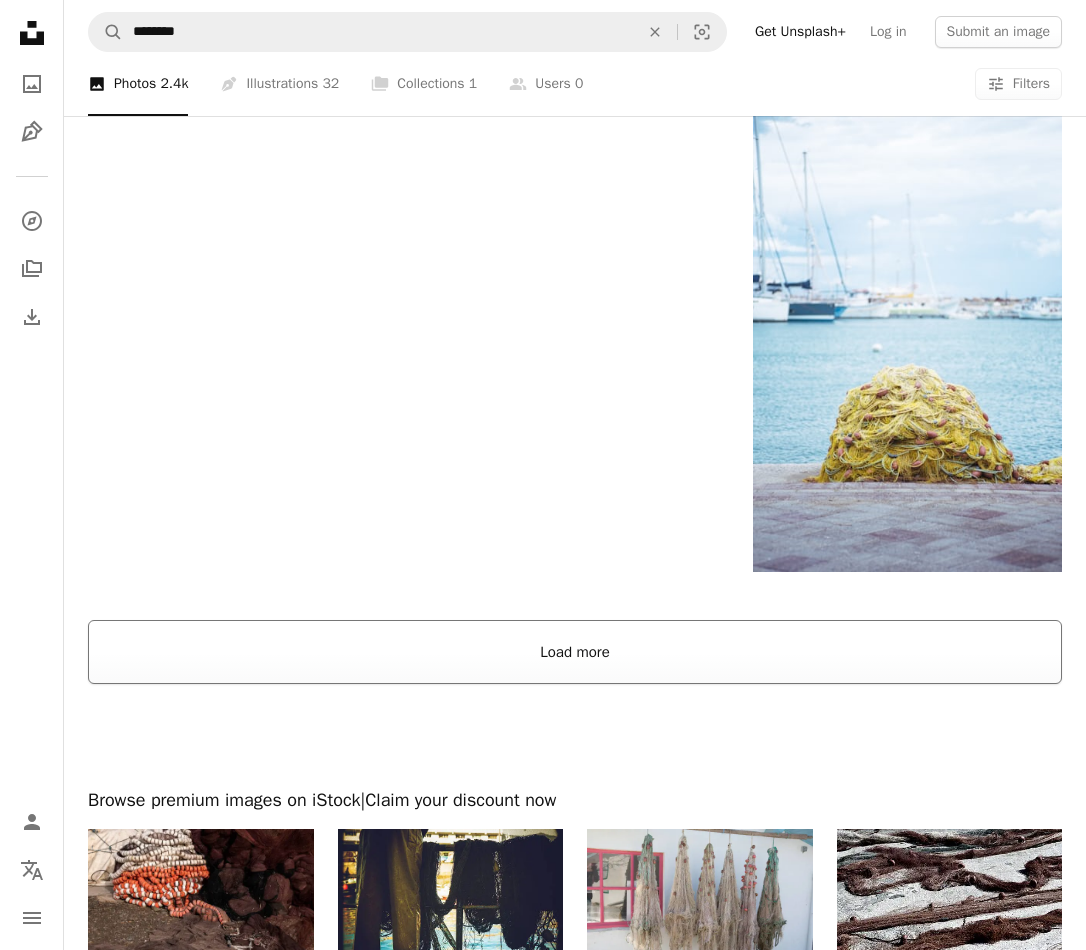 click on "Load more" at bounding box center (575, 652) 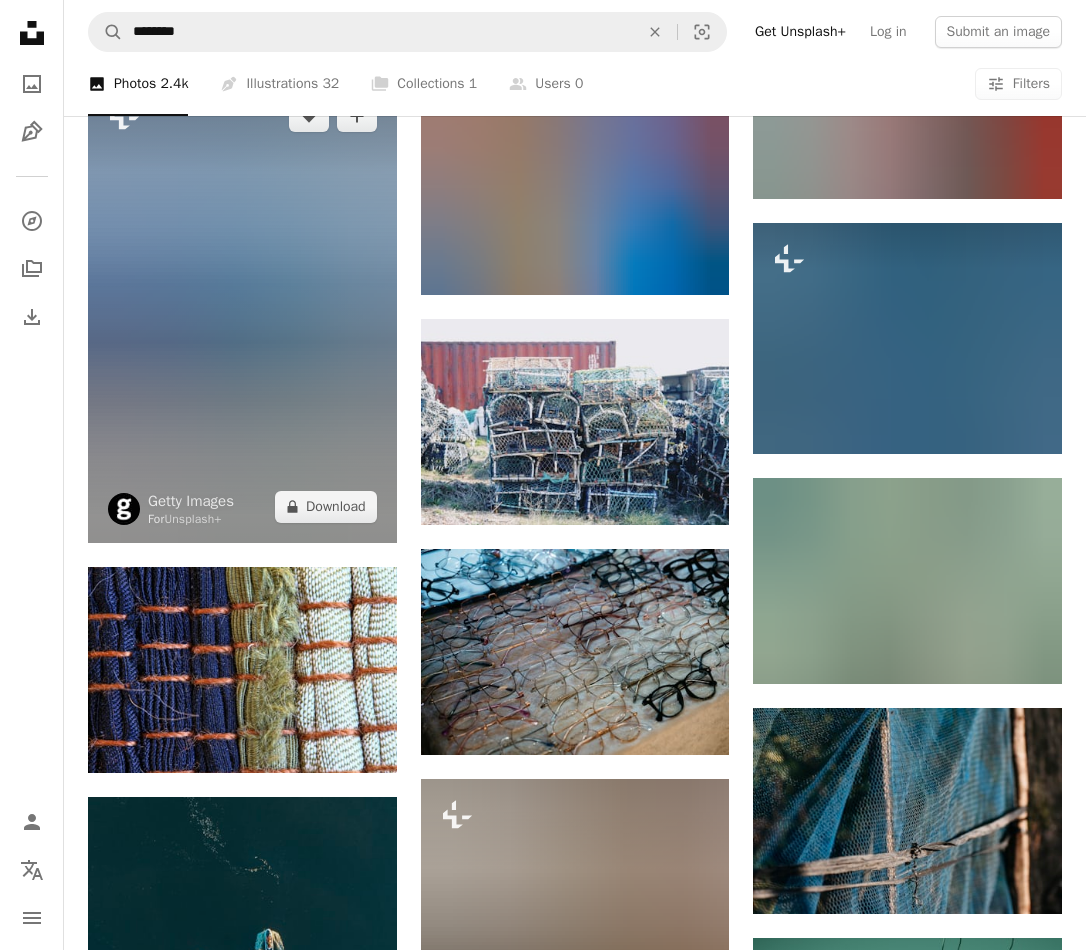 scroll, scrollTop: 16300, scrollLeft: 0, axis: vertical 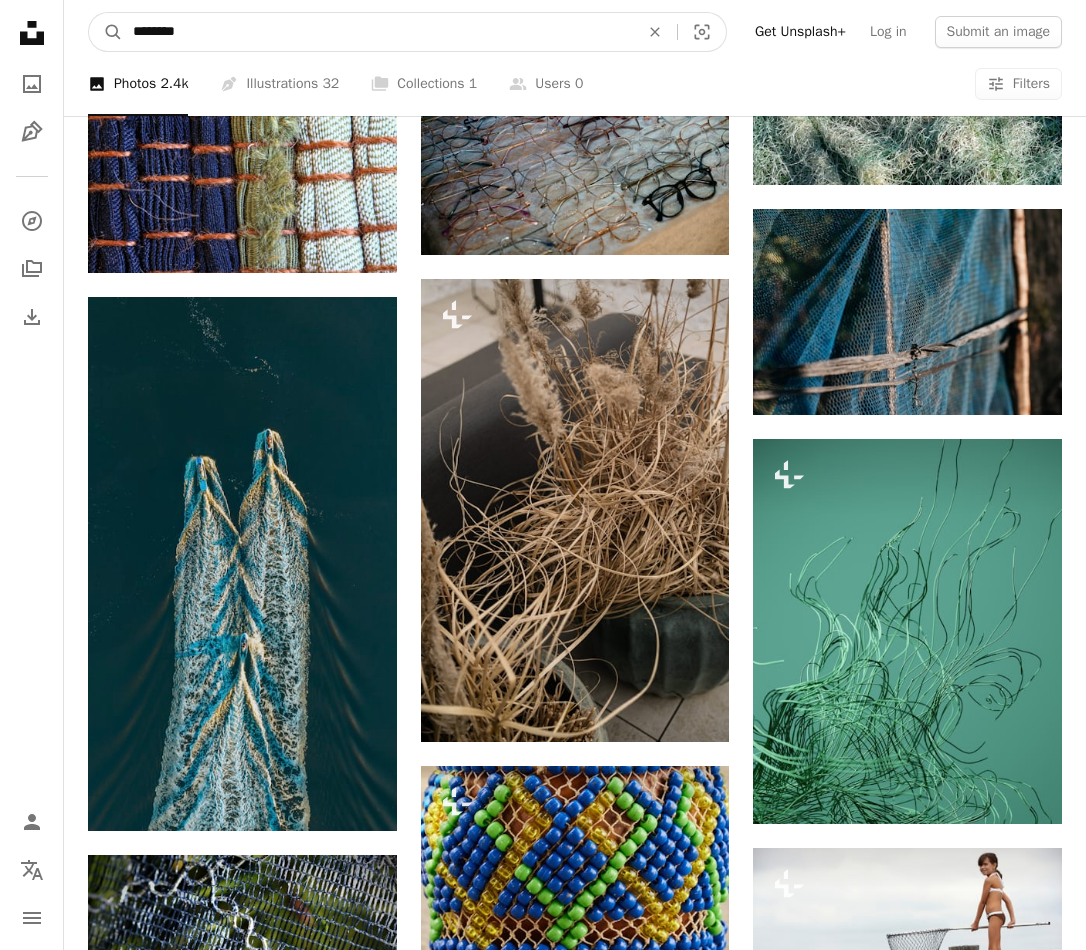 drag, startPoint x: 317, startPoint y: 22, endPoint x: -171, endPoint y: 26, distance: 488.0164 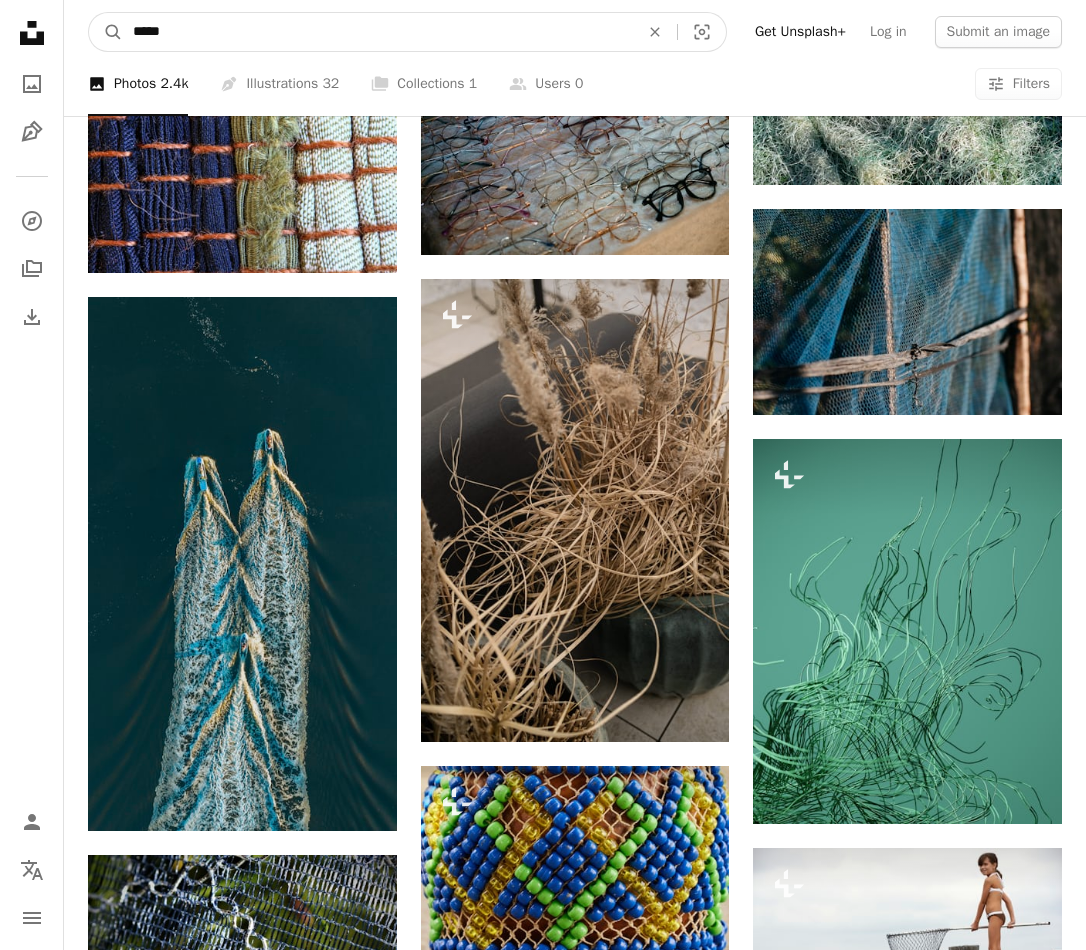 type on "******" 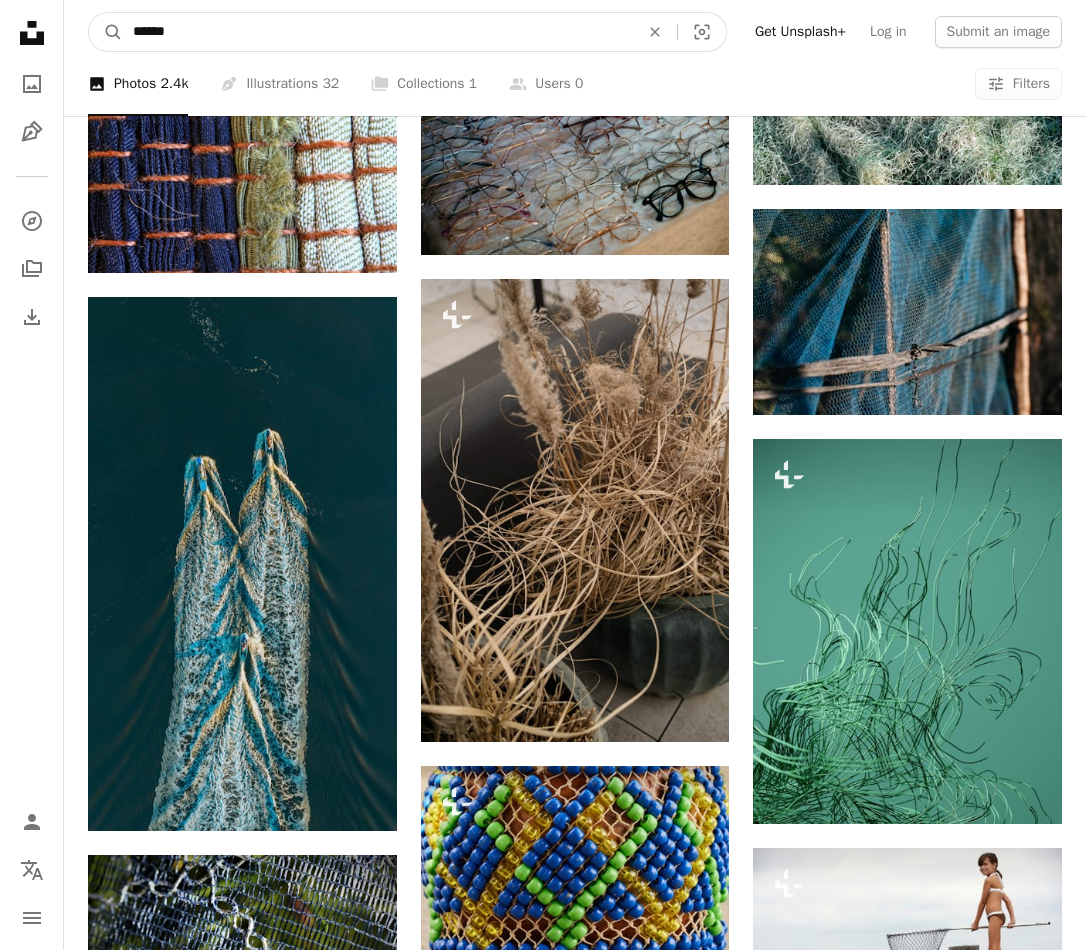 click on "A magnifying glass" at bounding box center [106, 32] 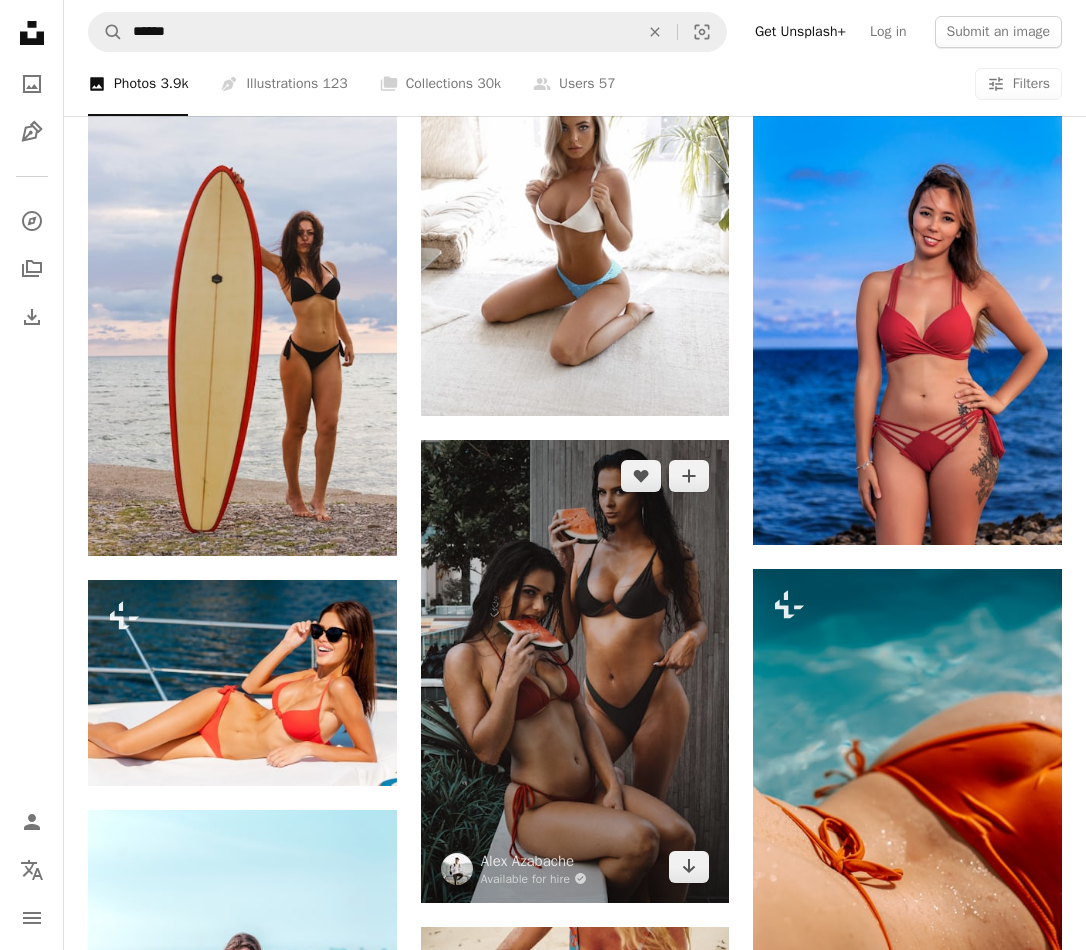 scroll, scrollTop: 1400, scrollLeft: 0, axis: vertical 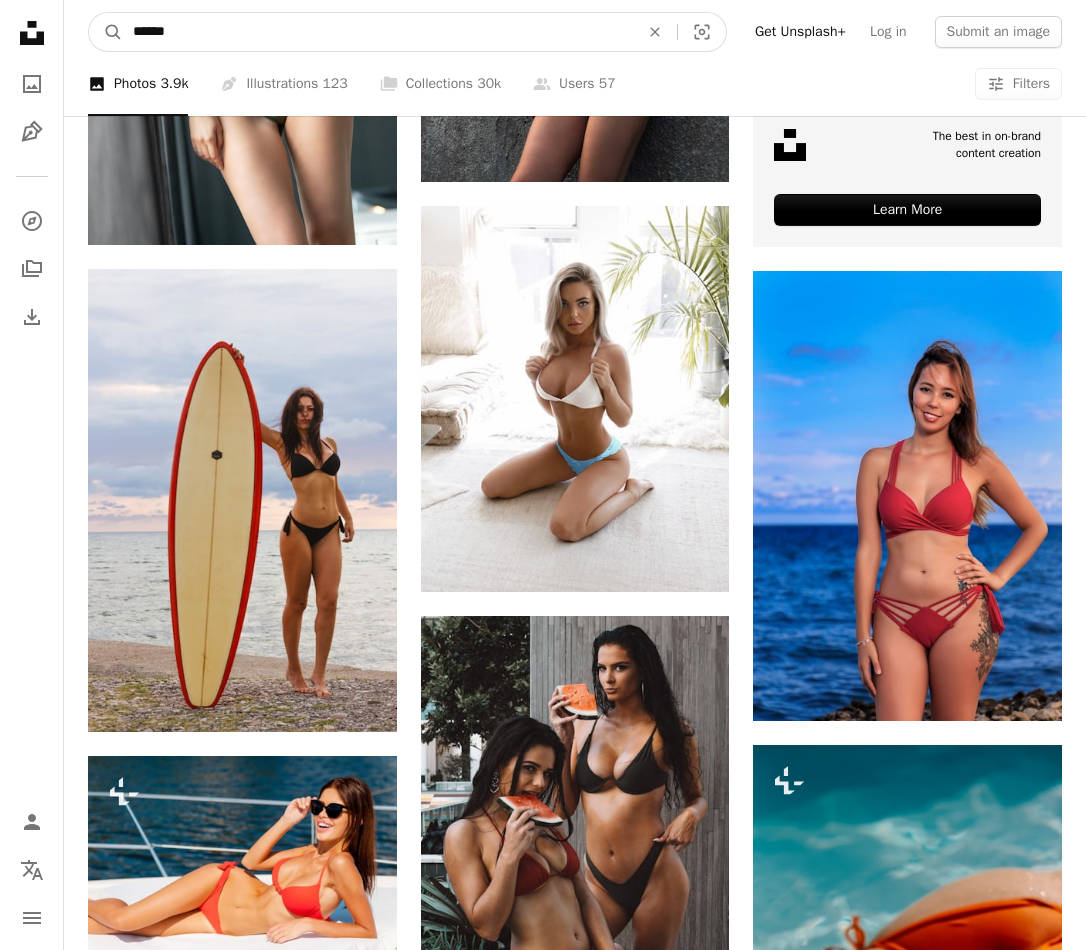 drag, startPoint x: 28, startPoint y: 19, endPoint x: -48, endPoint y: 4, distance: 77.46612 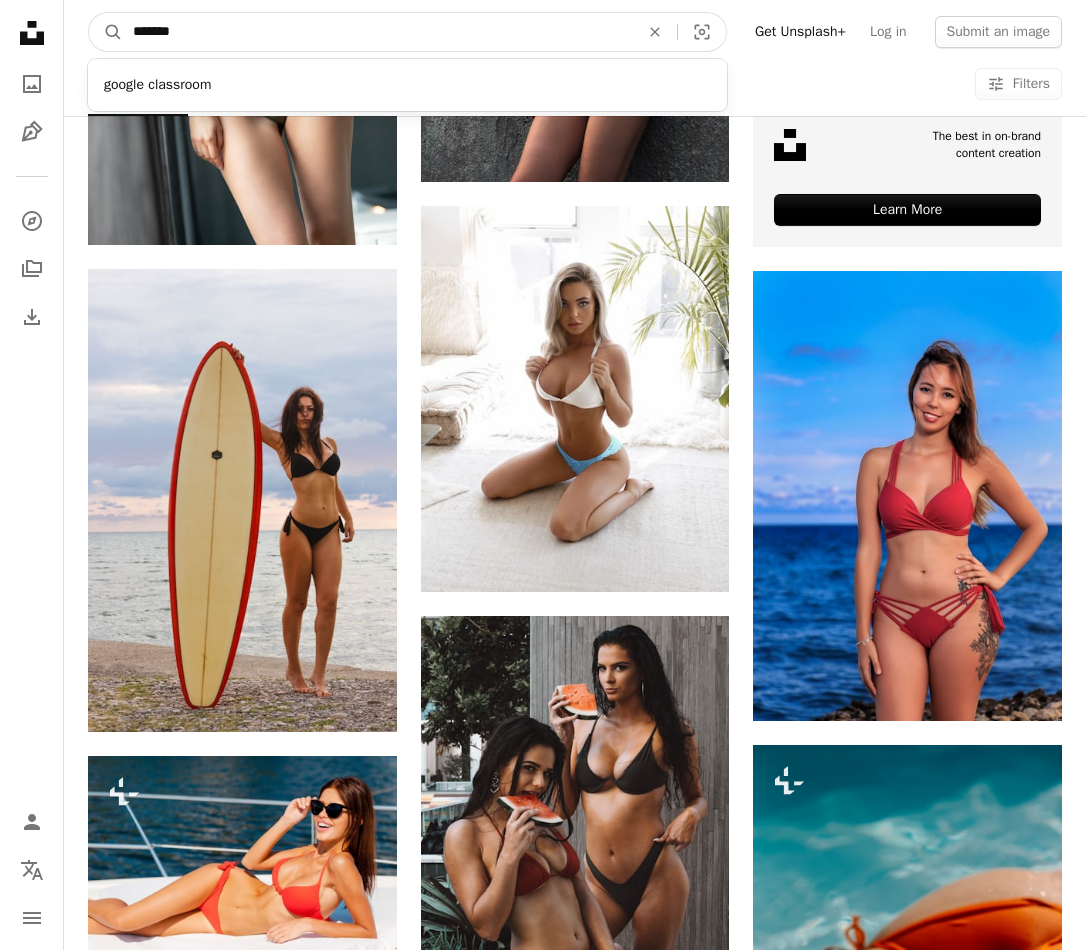 type on "********" 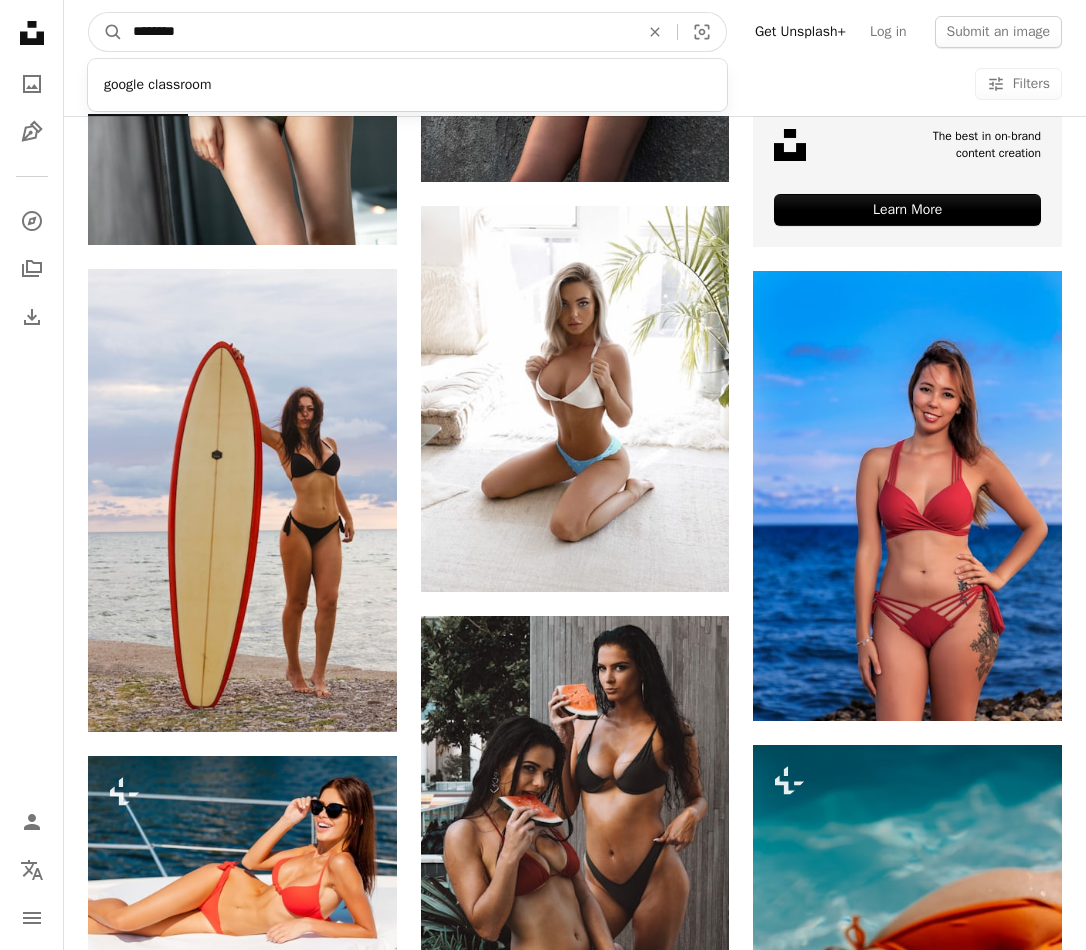 click on "A magnifying glass" at bounding box center [106, 32] 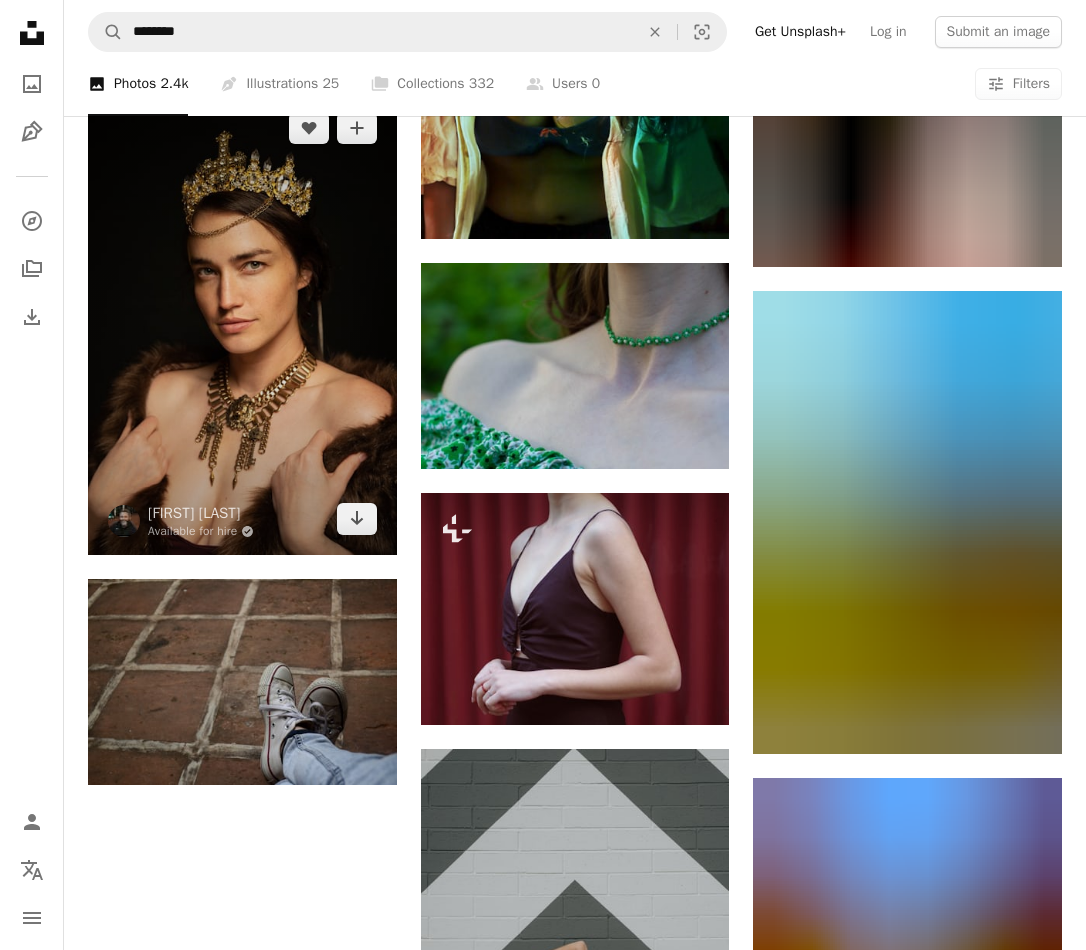 scroll, scrollTop: 2400, scrollLeft: 0, axis: vertical 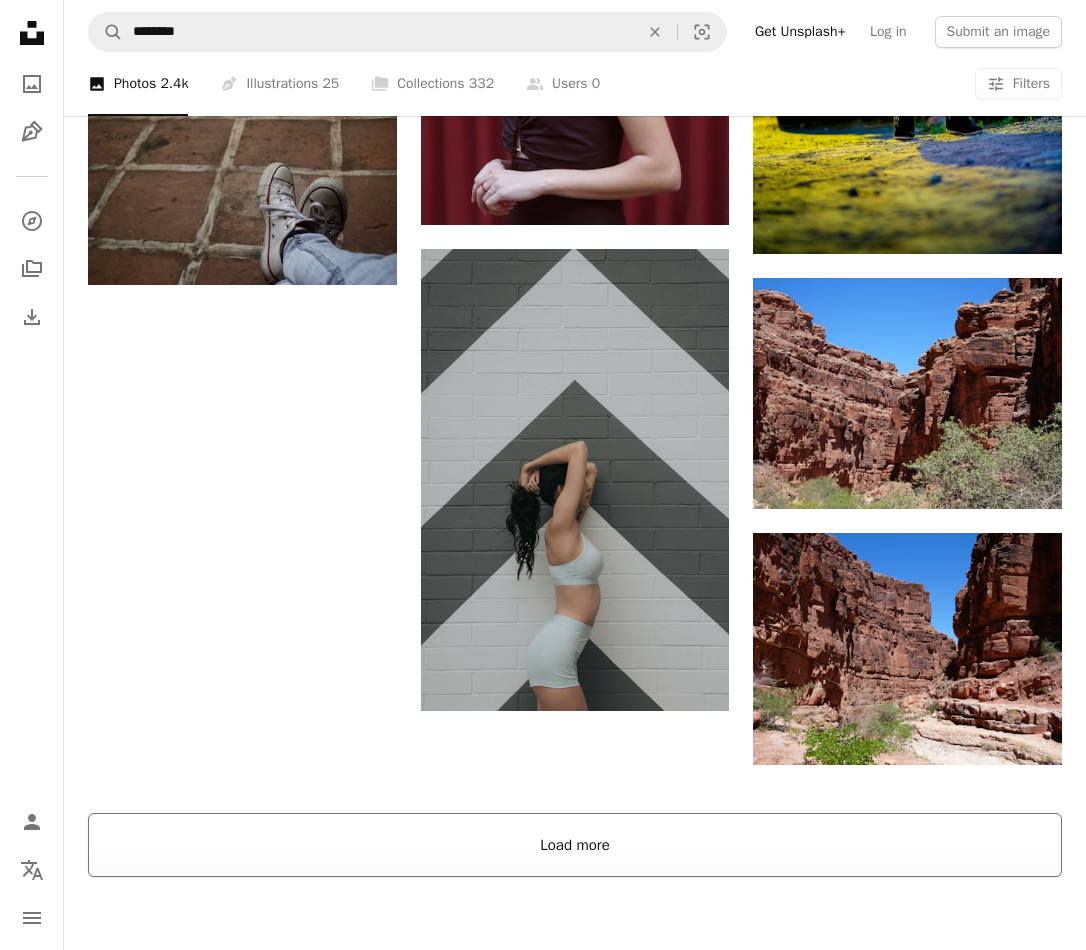 click on "Load more" at bounding box center (575, 845) 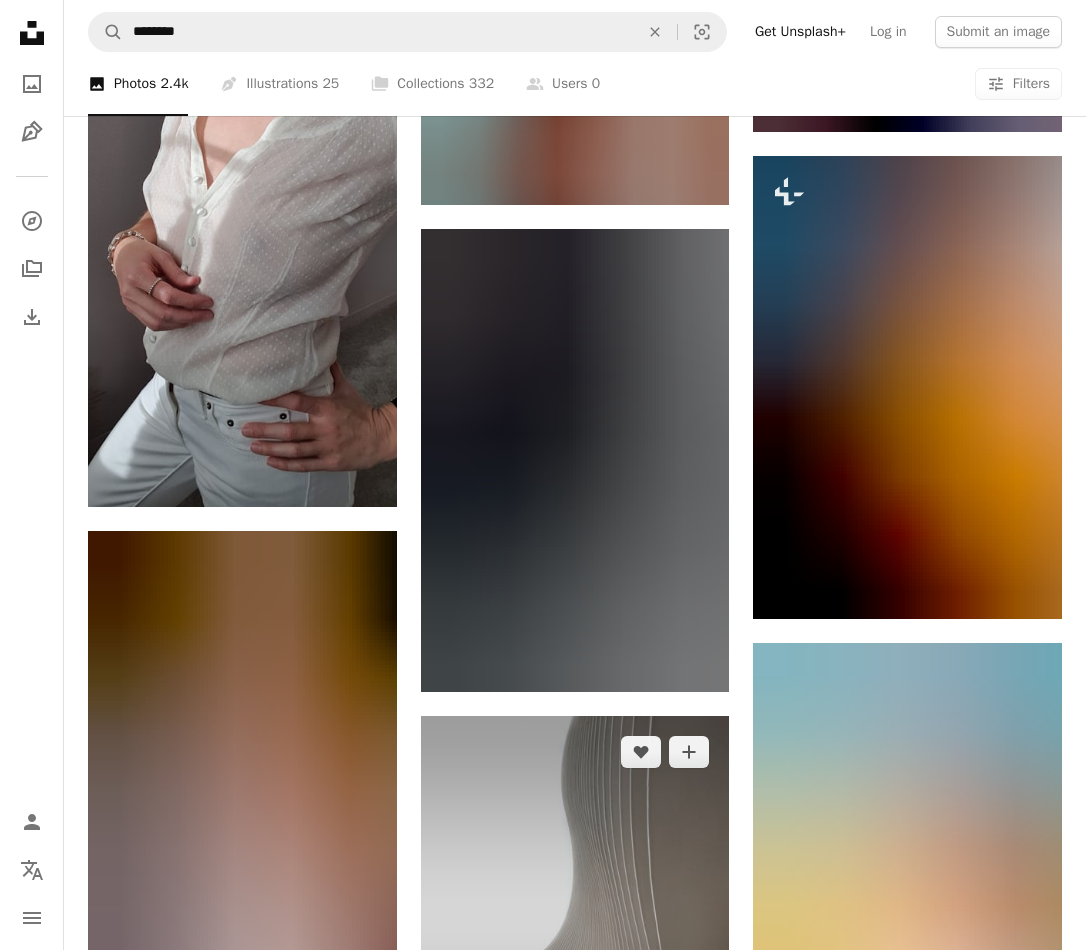 scroll, scrollTop: 23500, scrollLeft: 0, axis: vertical 